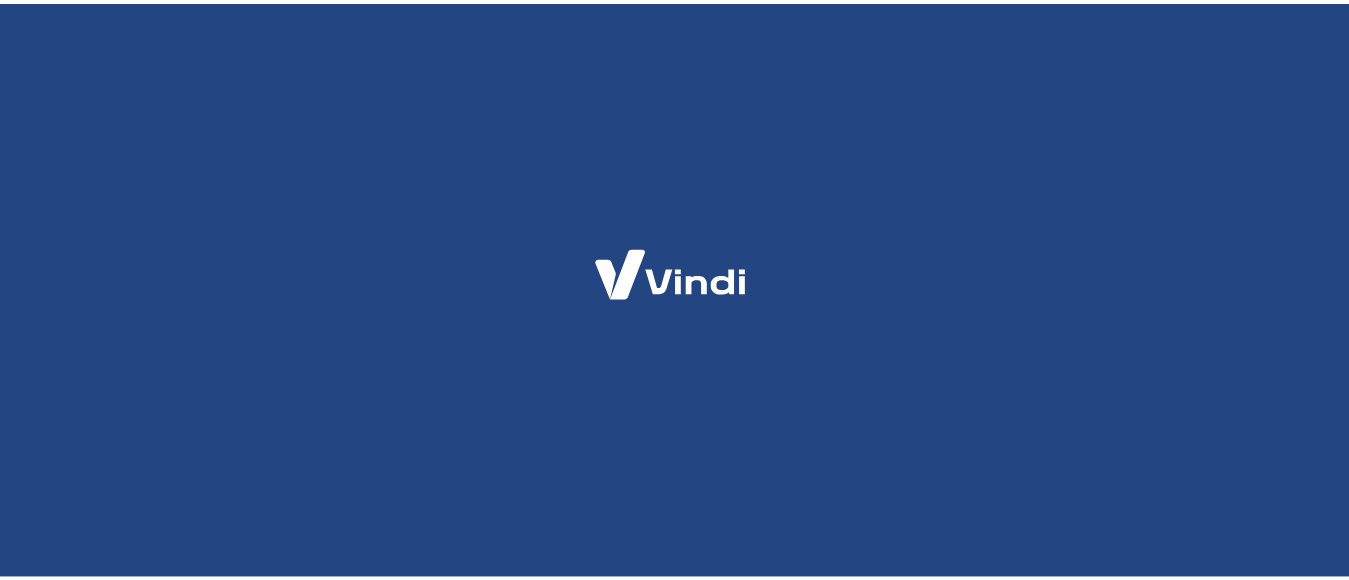 scroll, scrollTop: 0, scrollLeft: 0, axis: both 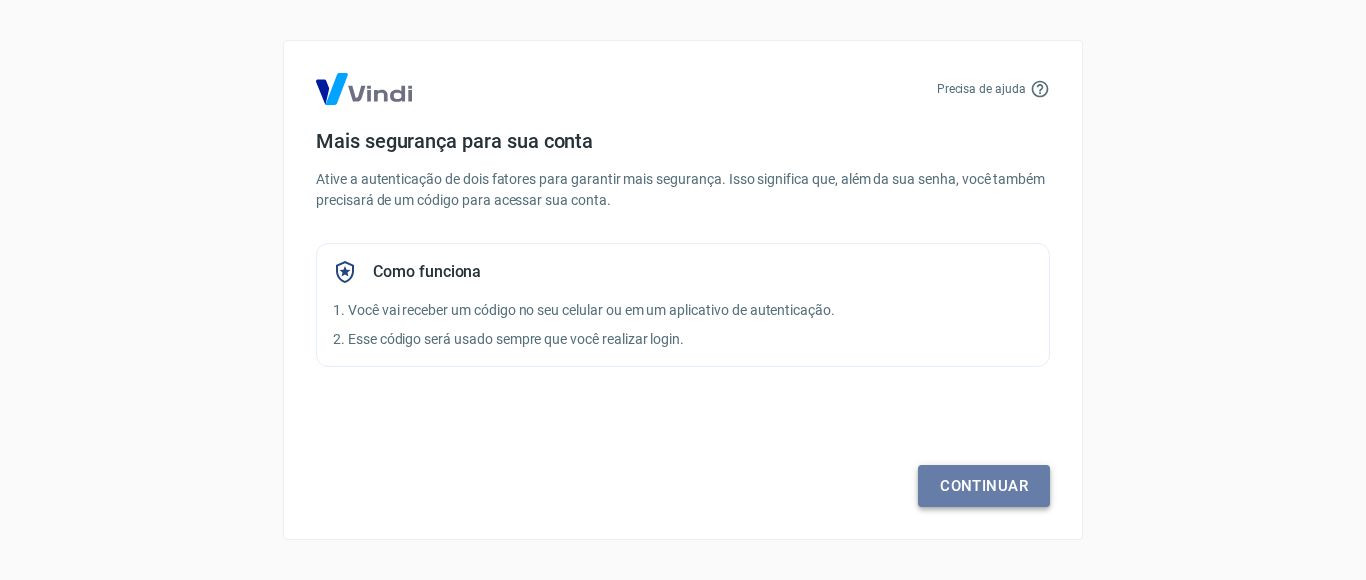 click on "Continuar" at bounding box center (984, 486) 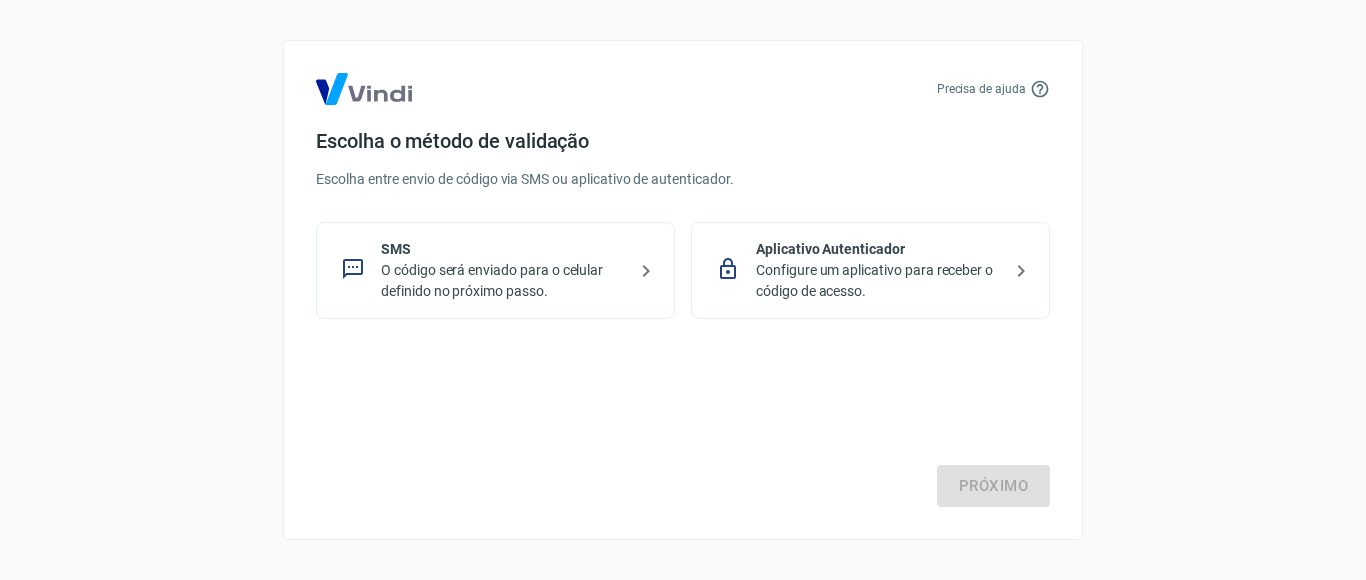 click on "O código será enviado para o celular definido no próximo passo." at bounding box center (503, 281) 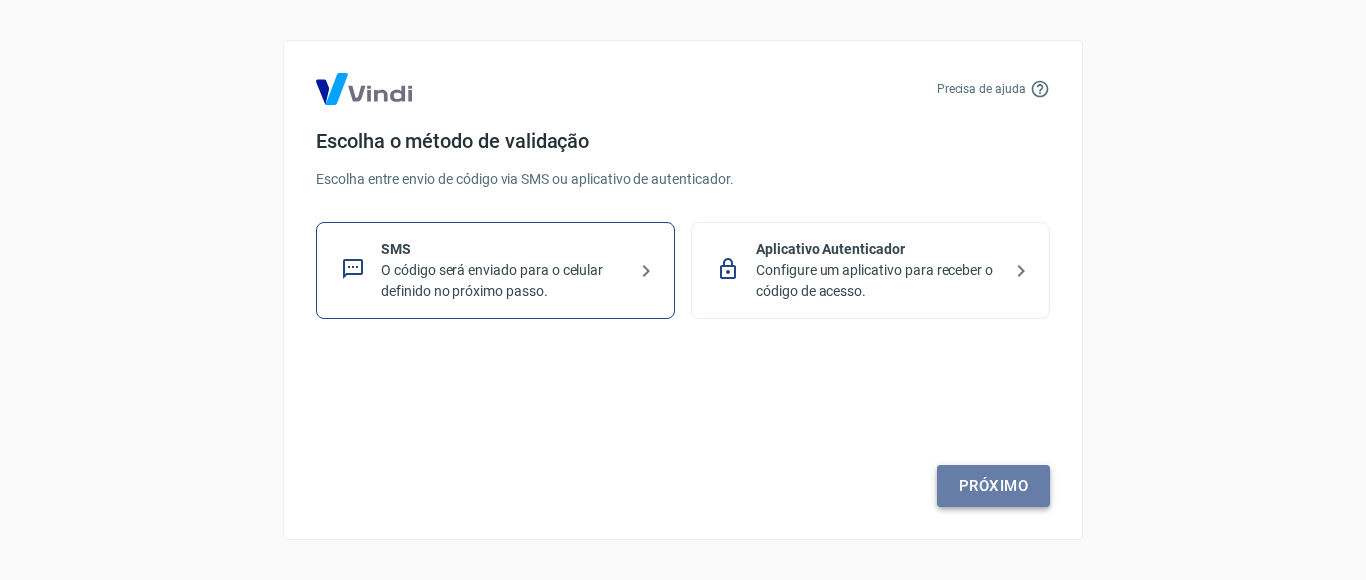 click on "Próximo" at bounding box center (993, 486) 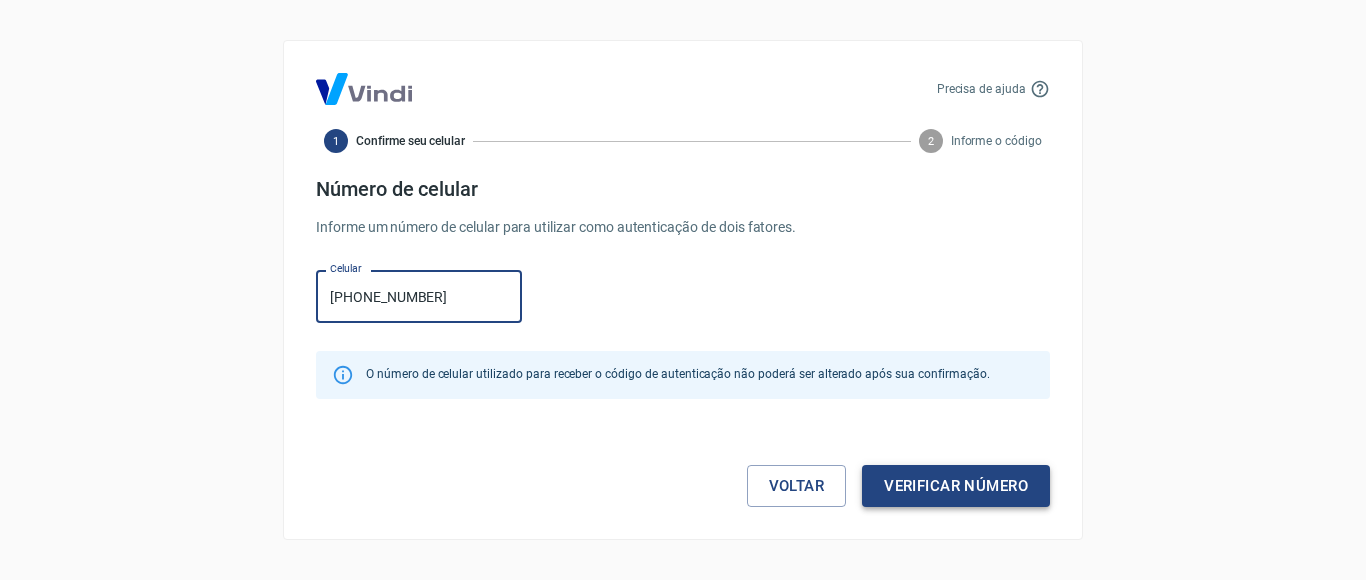 type on "[PHONE_NUMBER]" 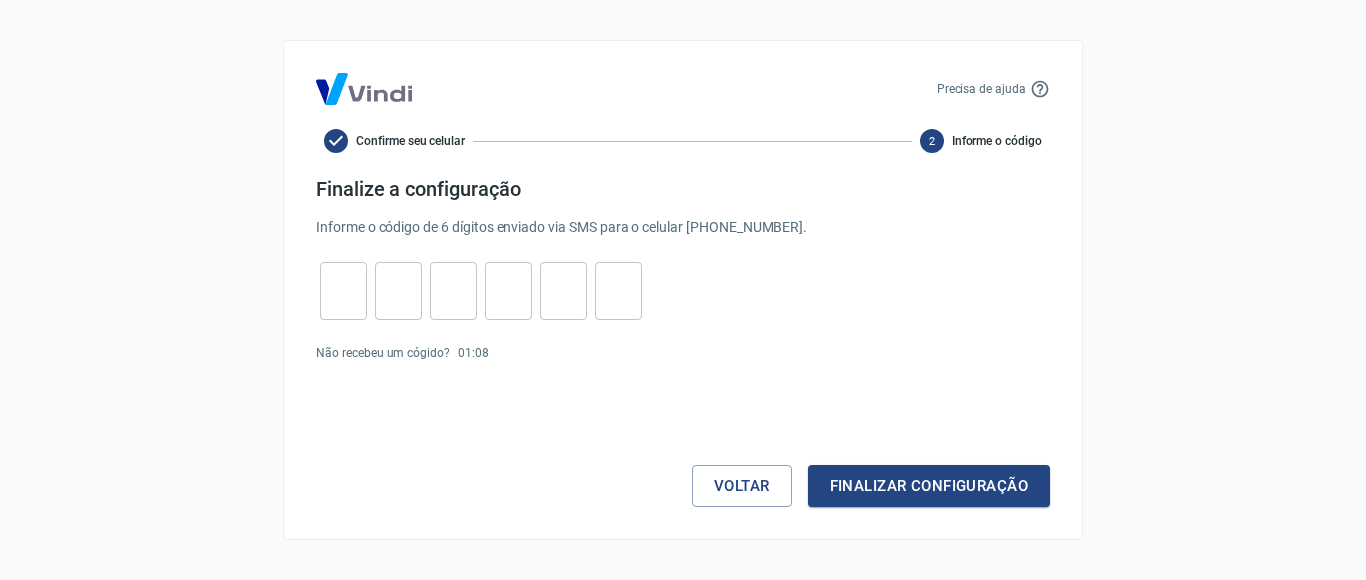 click at bounding box center (343, 291) 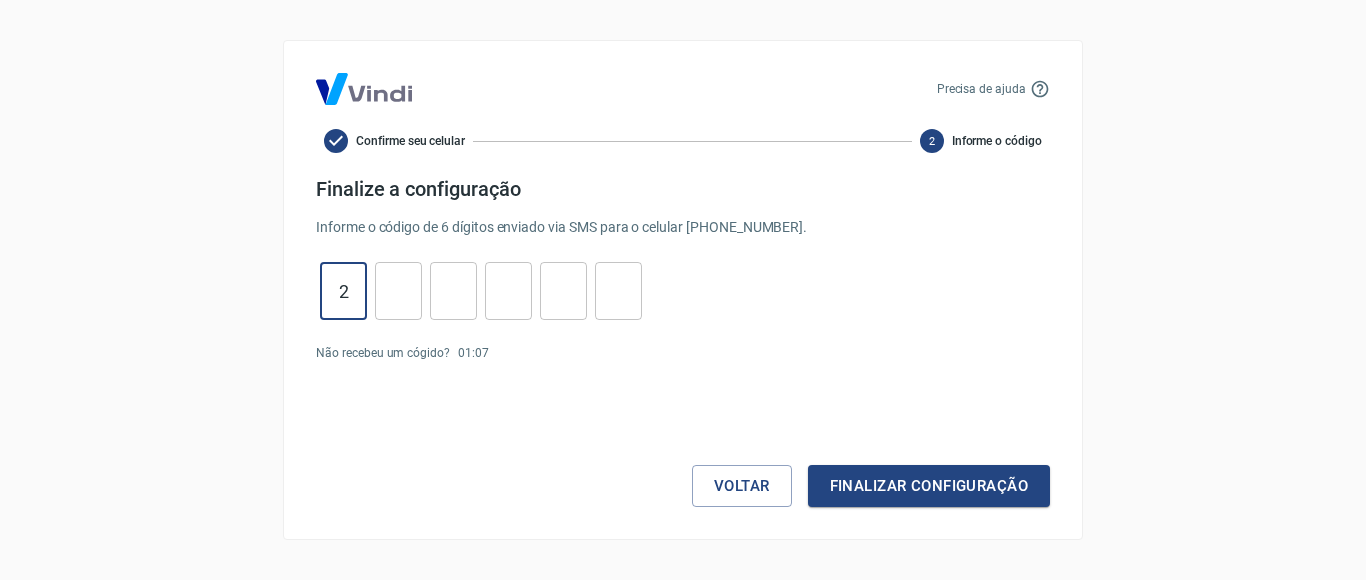 type on "2" 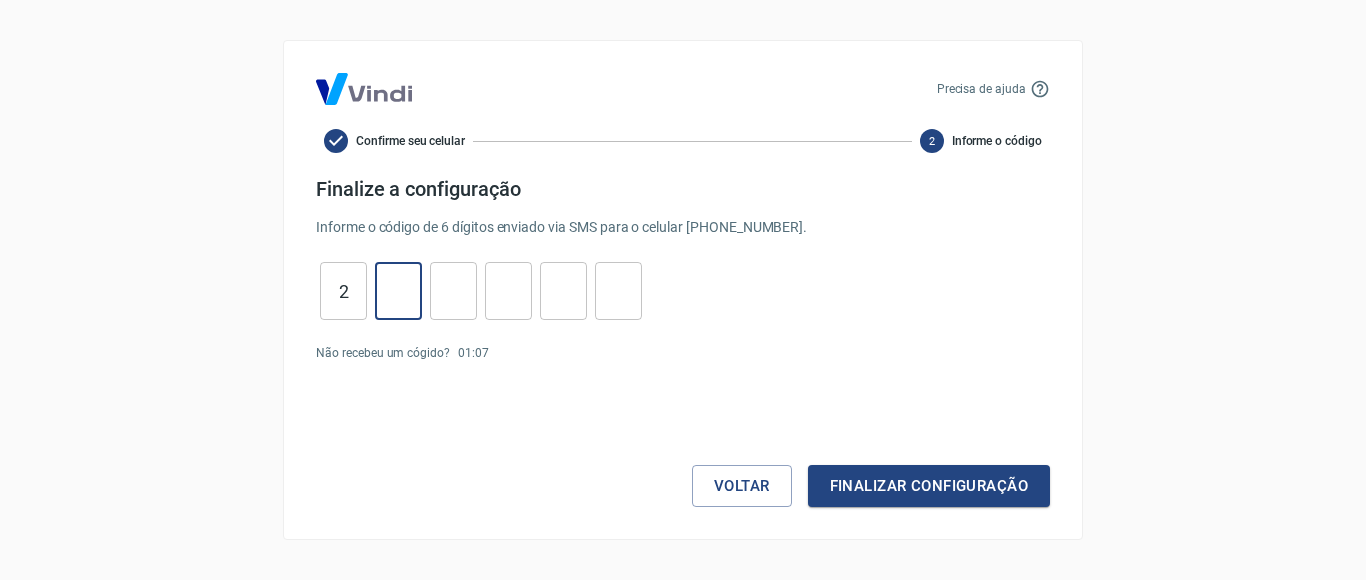 type on "5" 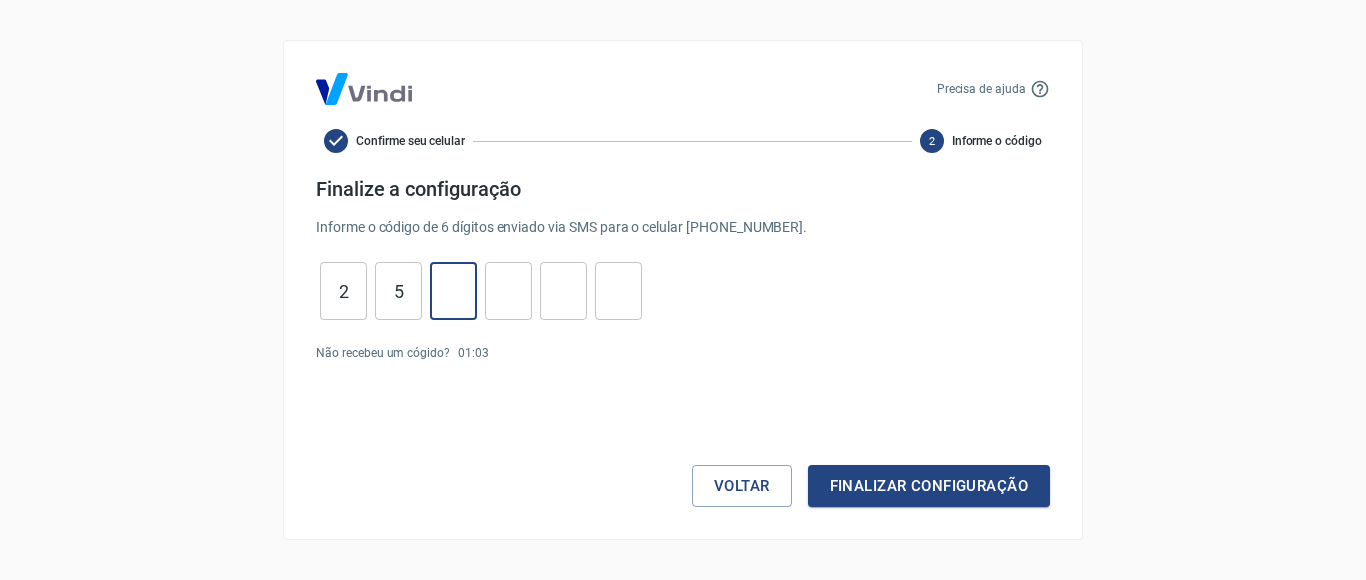 type on "6" 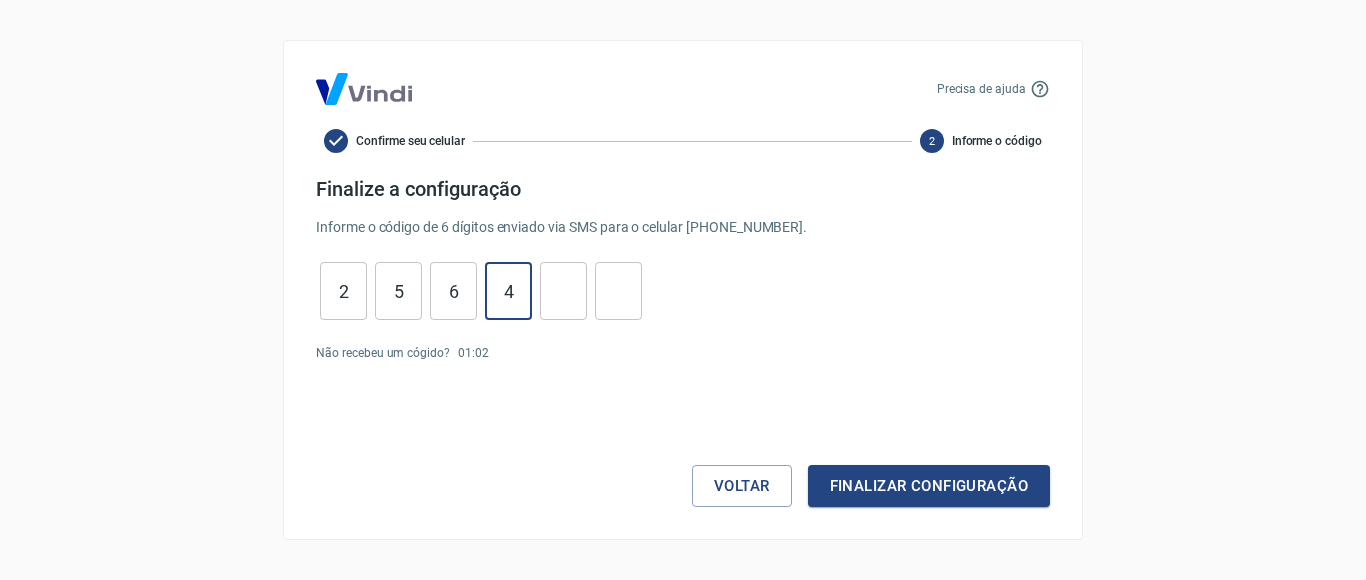 type on "4" 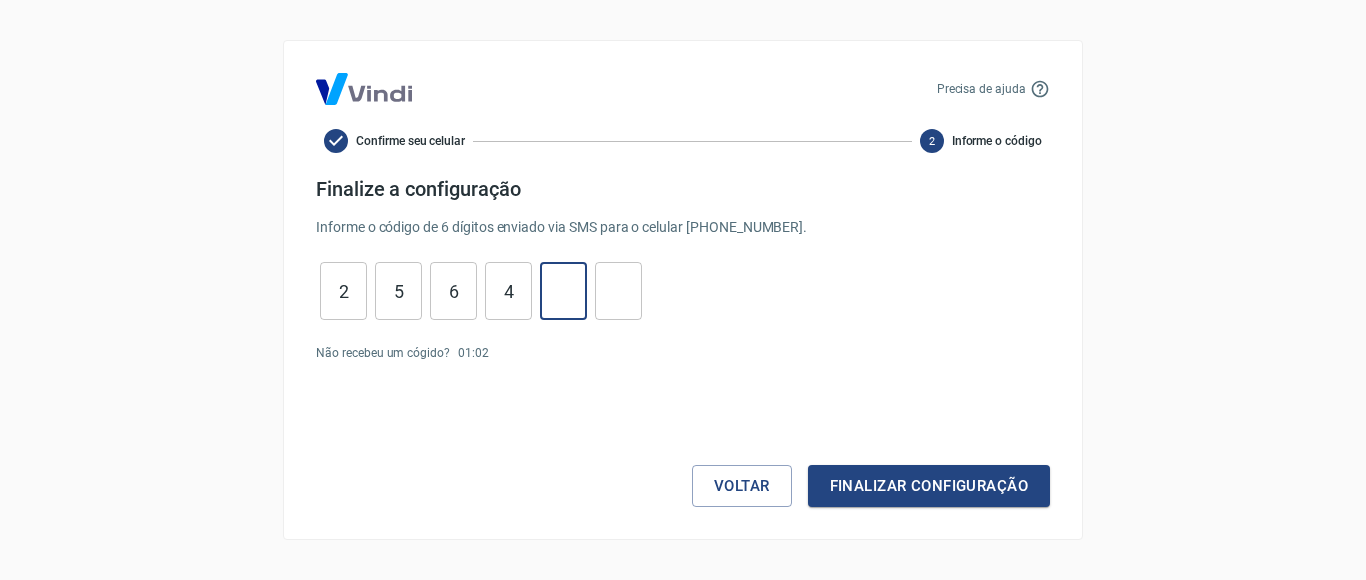 type on "4" 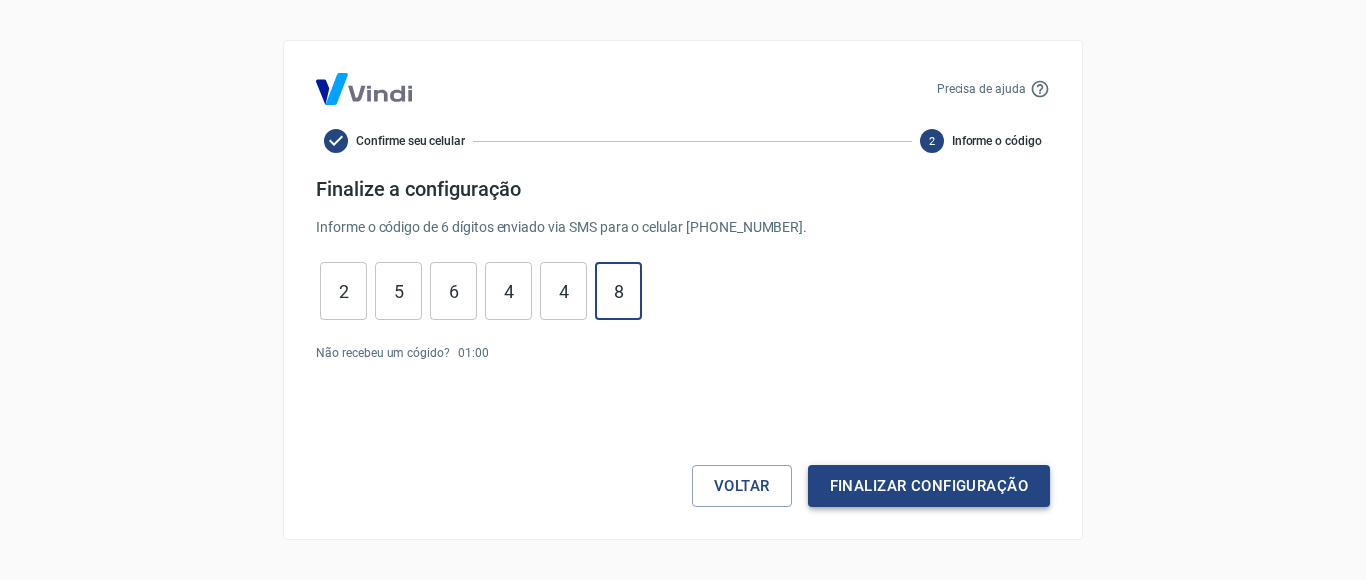 type on "8" 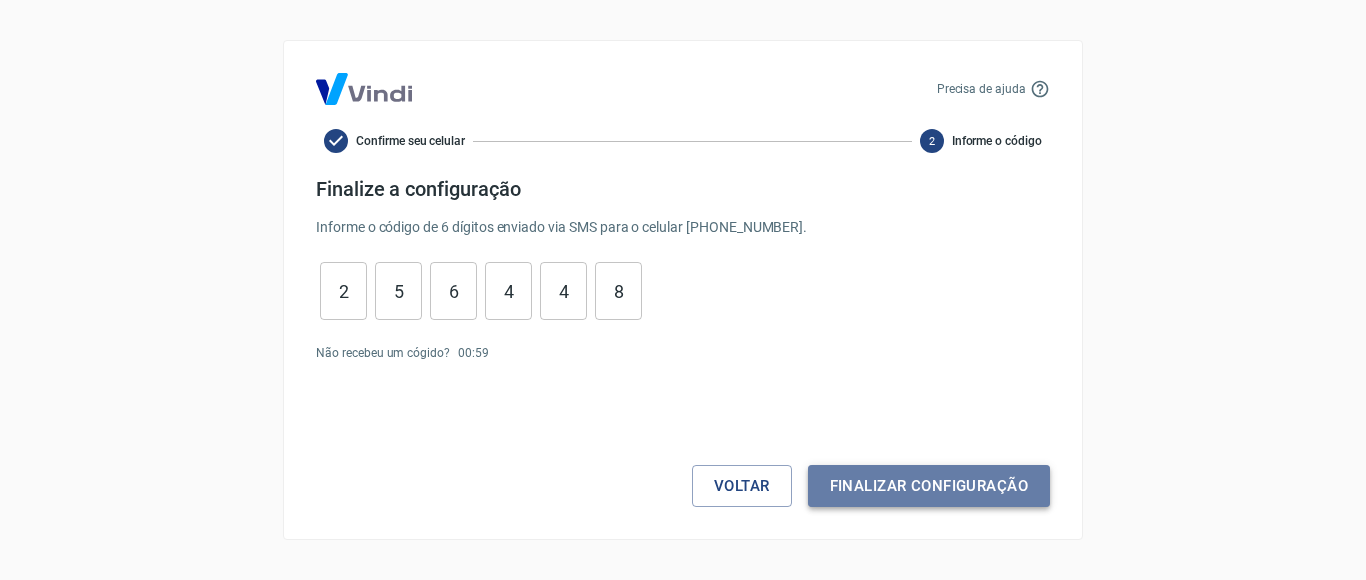 click on "Finalizar configuração" at bounding box center (929, 486) 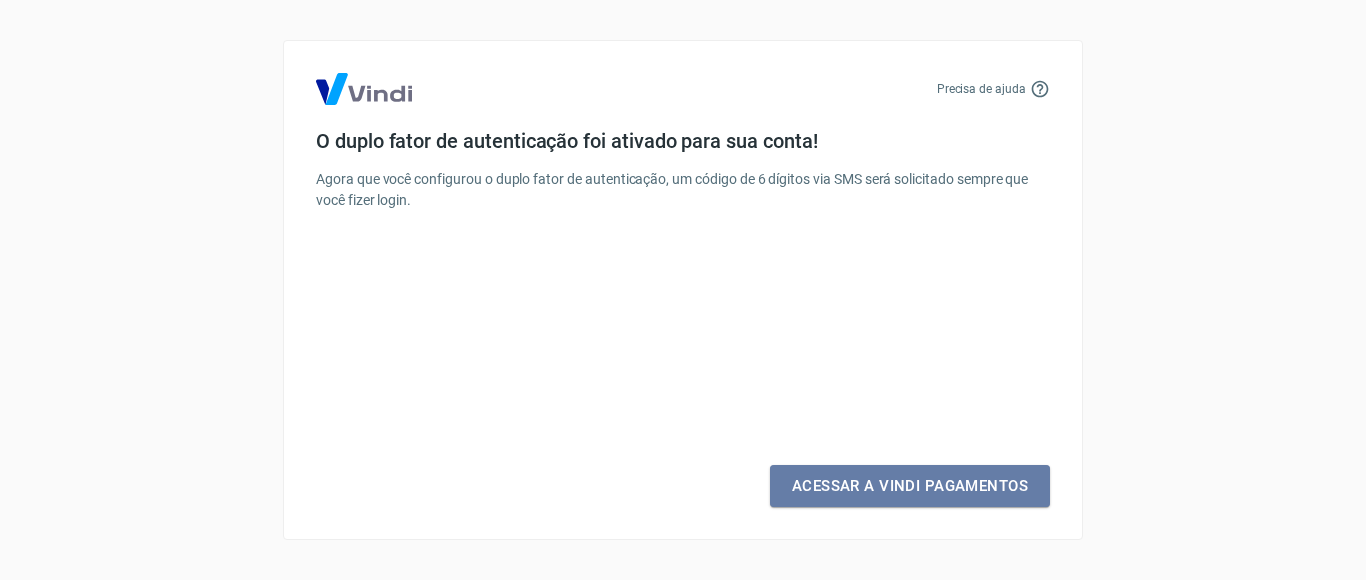 click on "Acessar a Vindi Pagamentos" at bounding box center (910, 486) 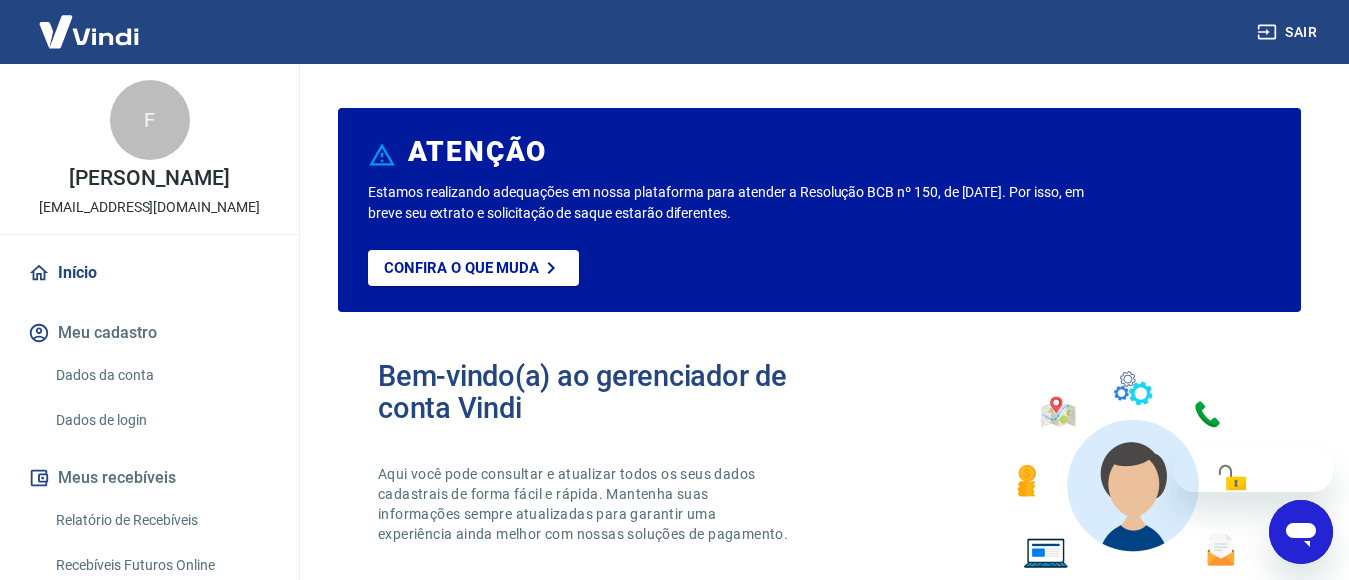 scroll, scrollTop: 0, scrollLeft: 0, axis: both 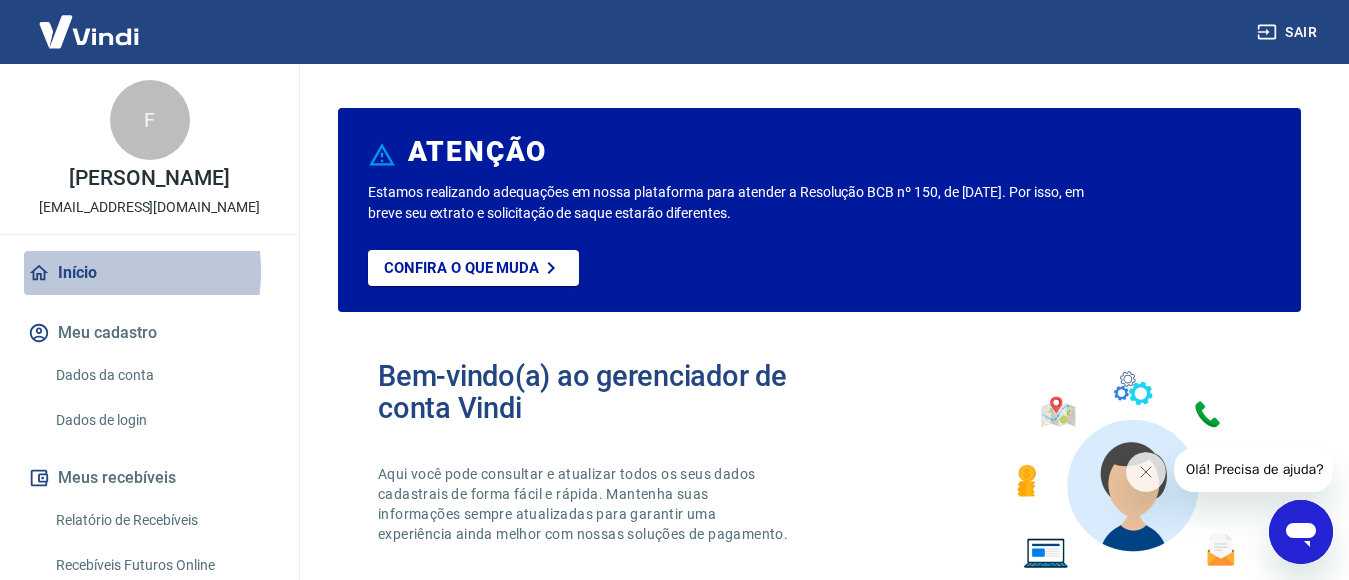 click on "Início" at bounding box center (149, 273) 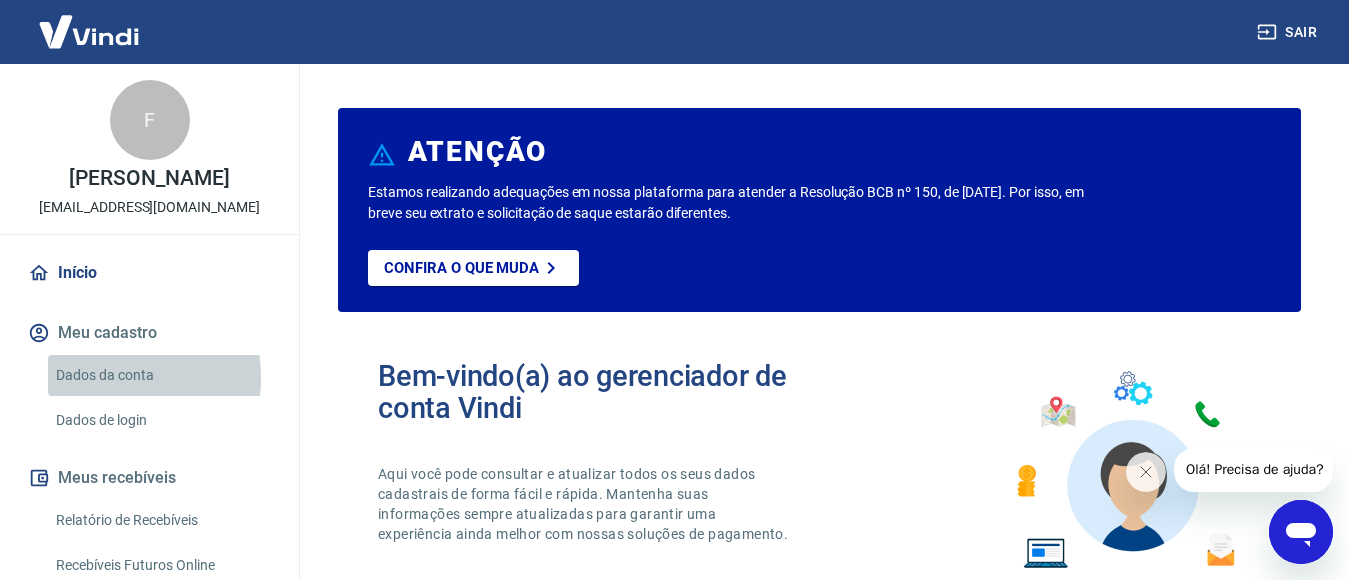 click on "Dados da conta" at bounding box center (161, 375) 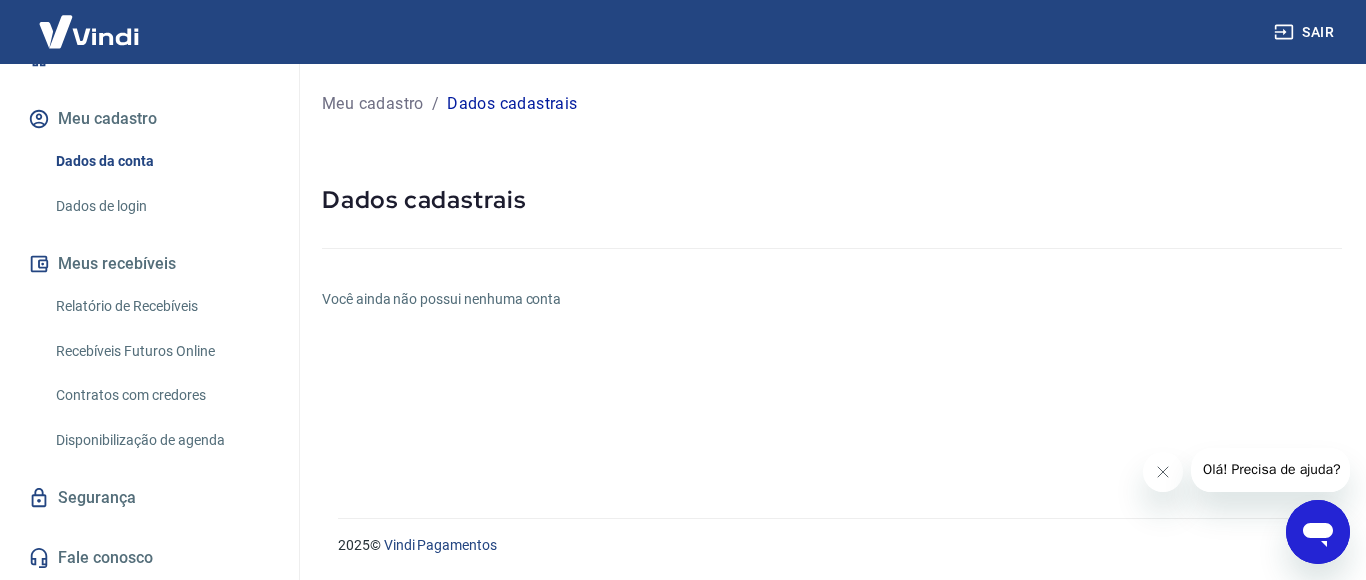 scroll, scrollTop: 235, scrollLeft: 0, axis: vertical 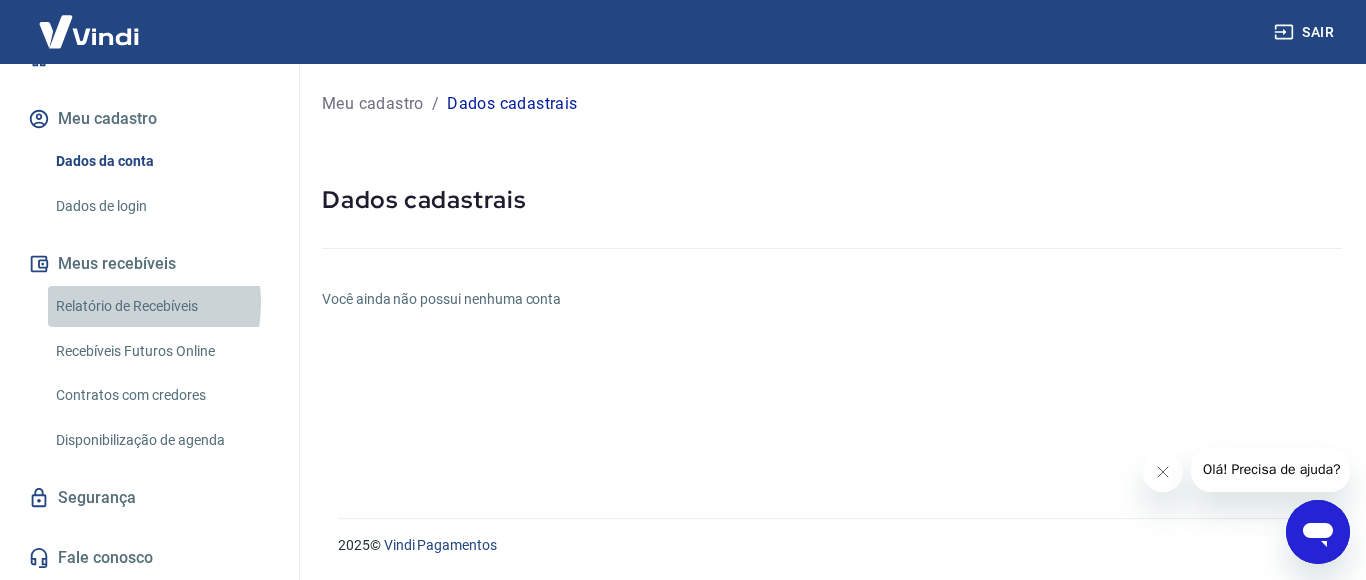 click on "Relatório de Recebíveis" at bounding box center (161, 306) 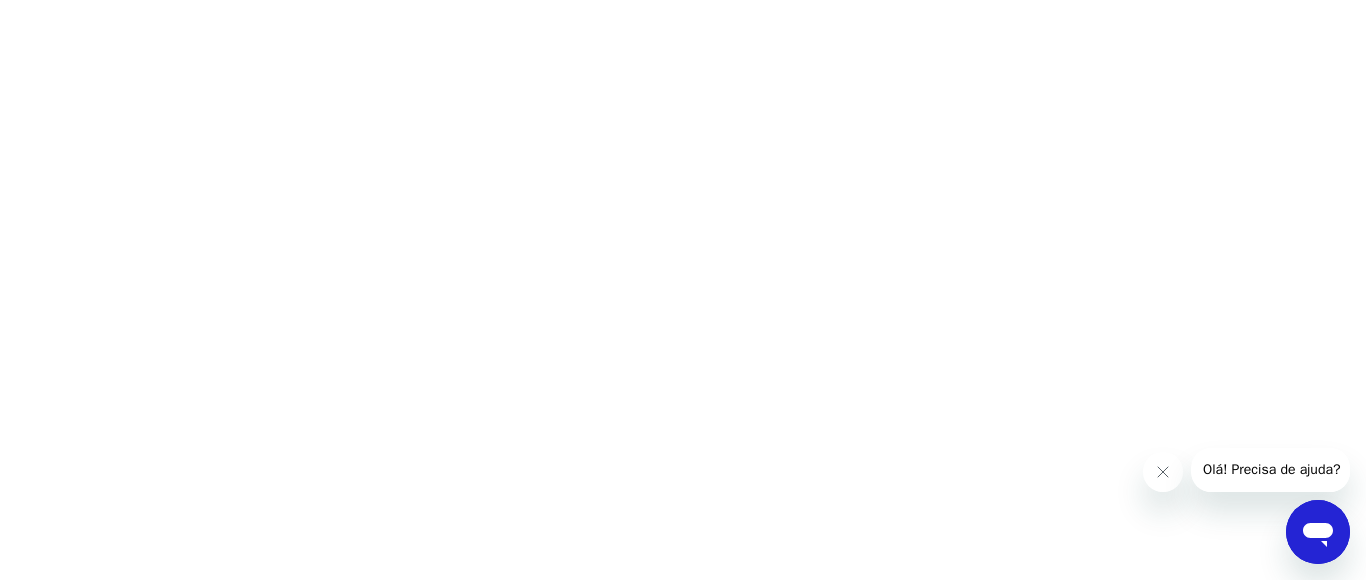 click 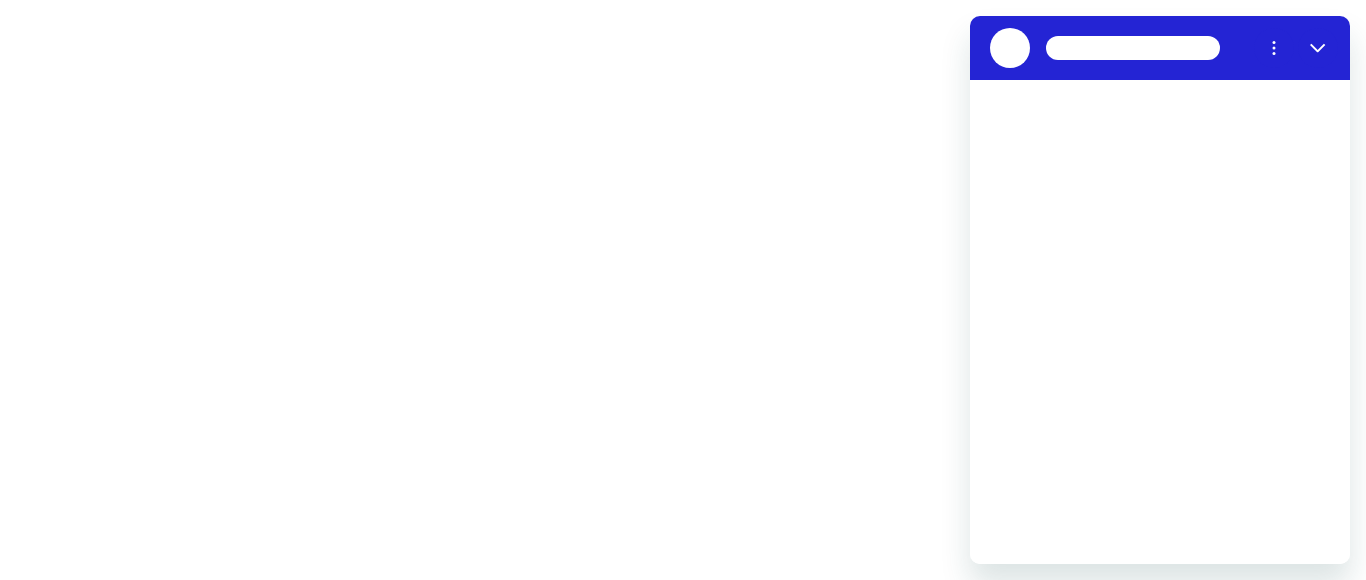 scroll, scrollTop: 0, scrollLeft: 0, axis: both 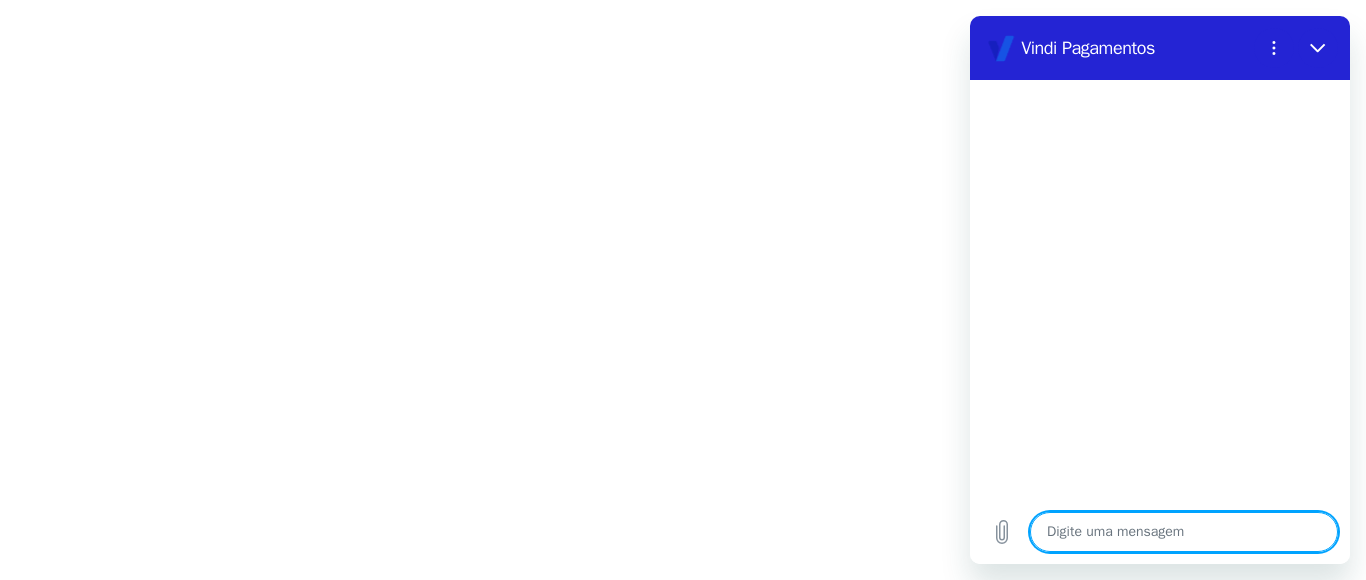 type on "p" 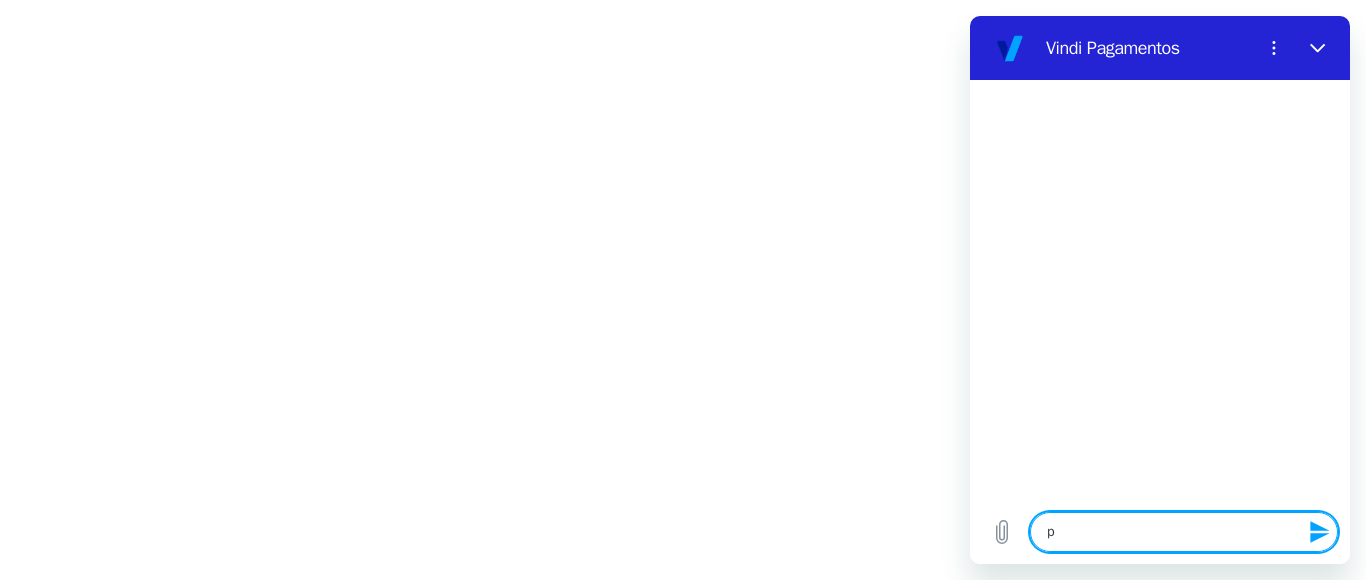 type on "pe" 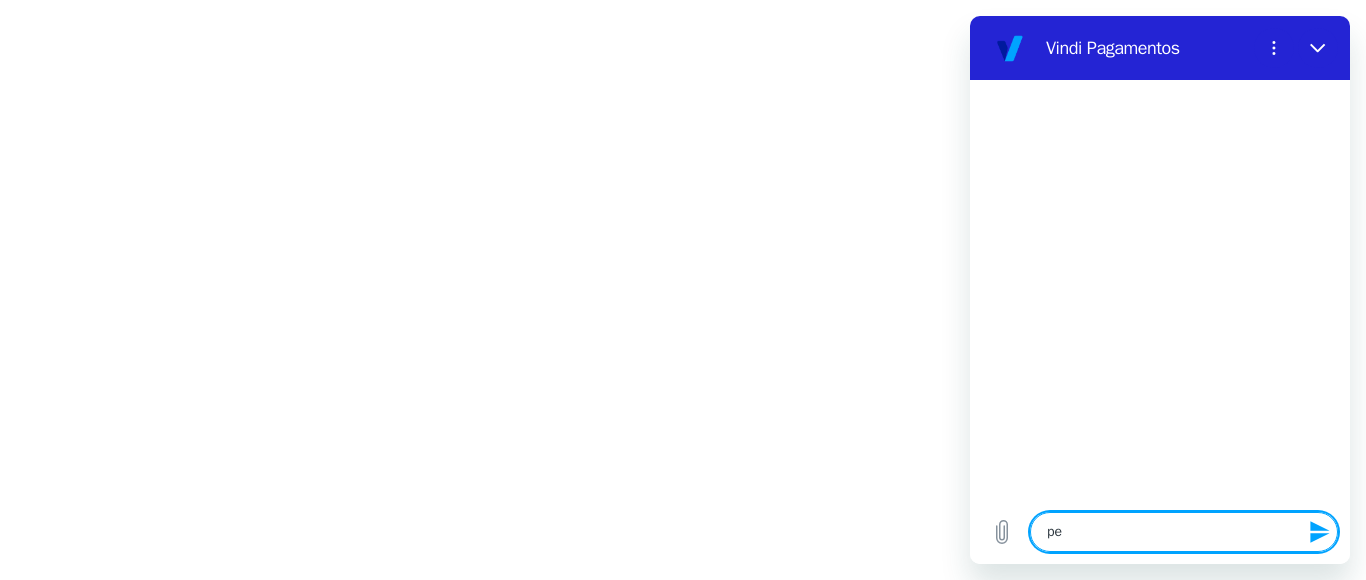 type on "x" 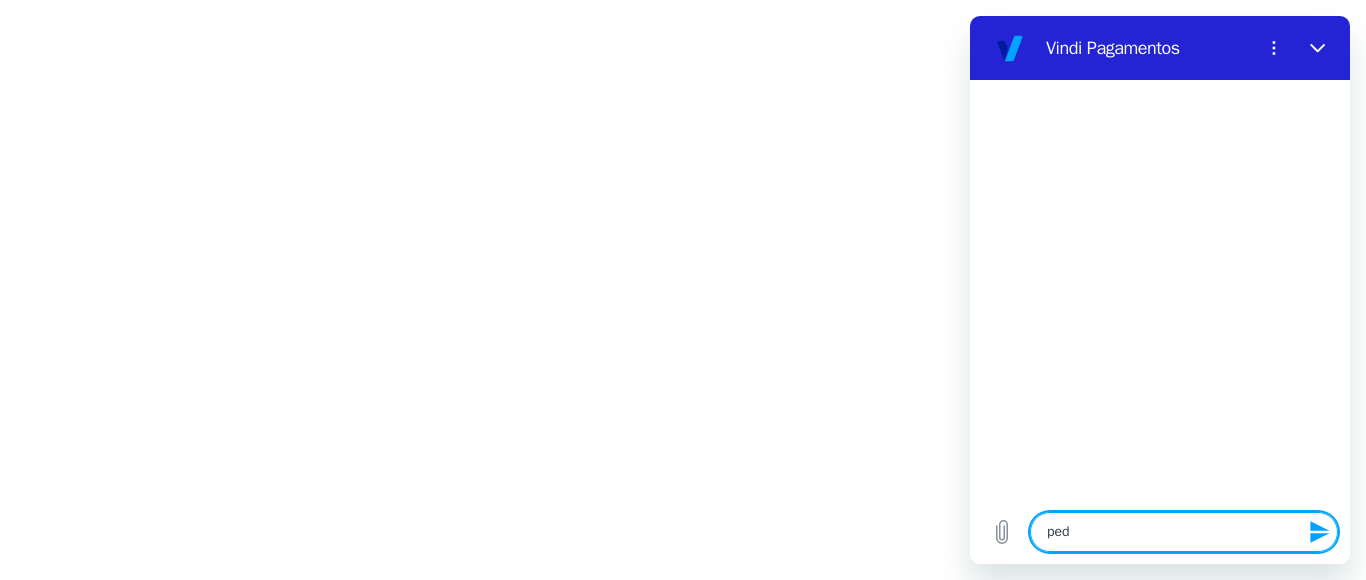 type on "pedi" 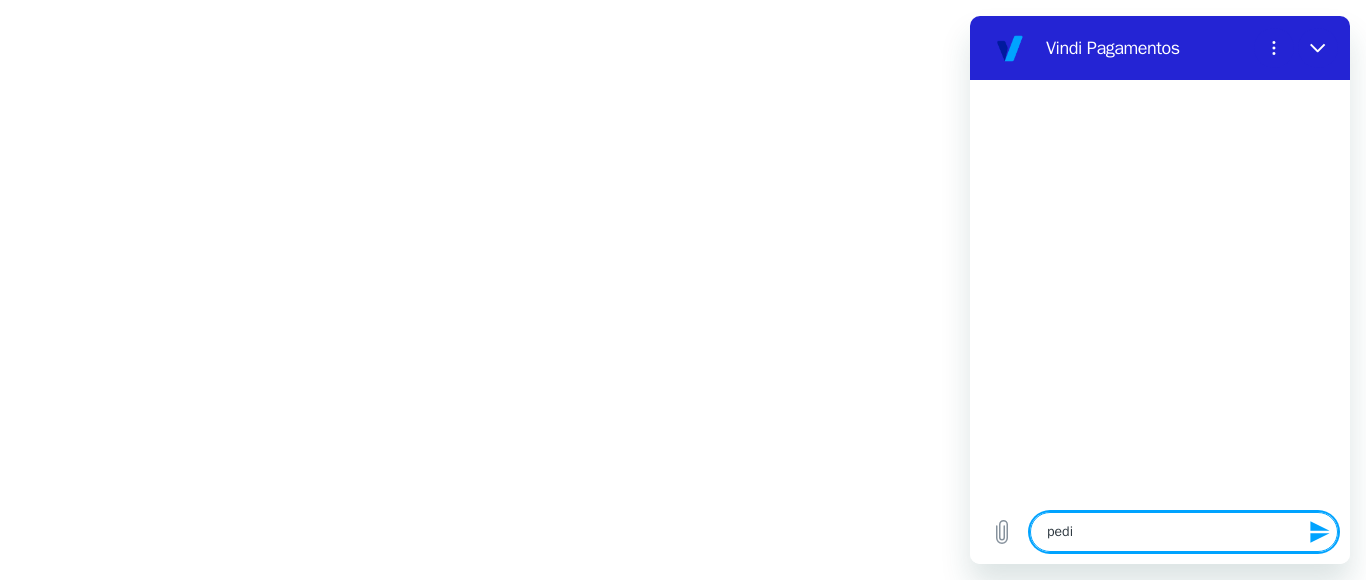 type on "x" 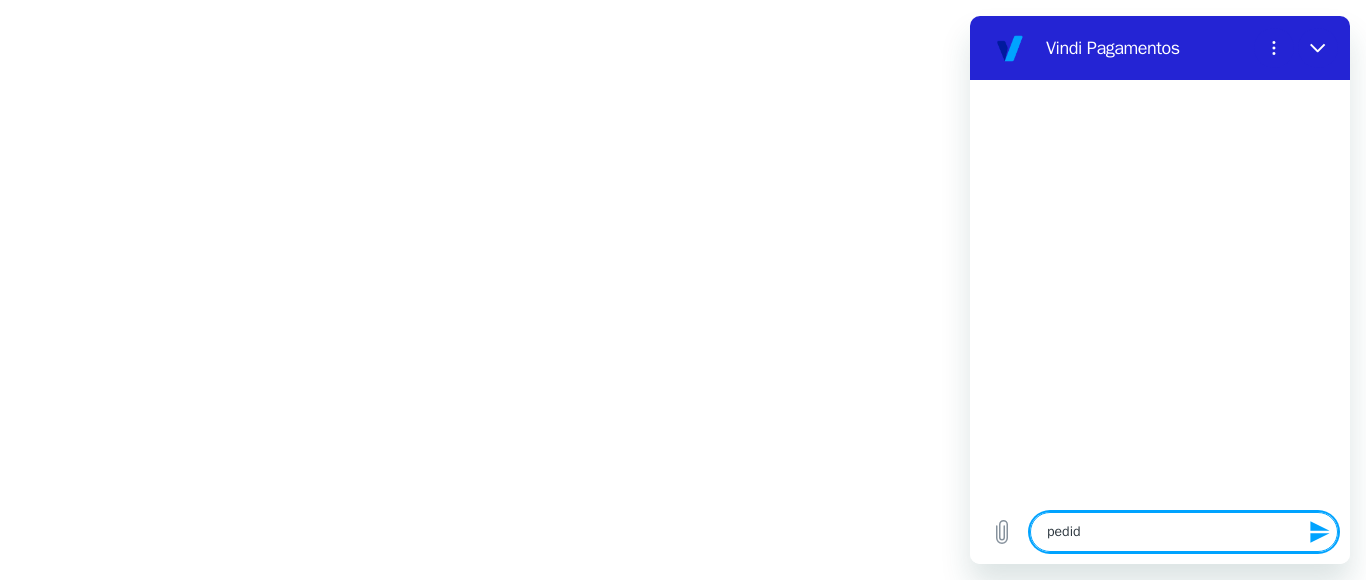 type on "pedido" 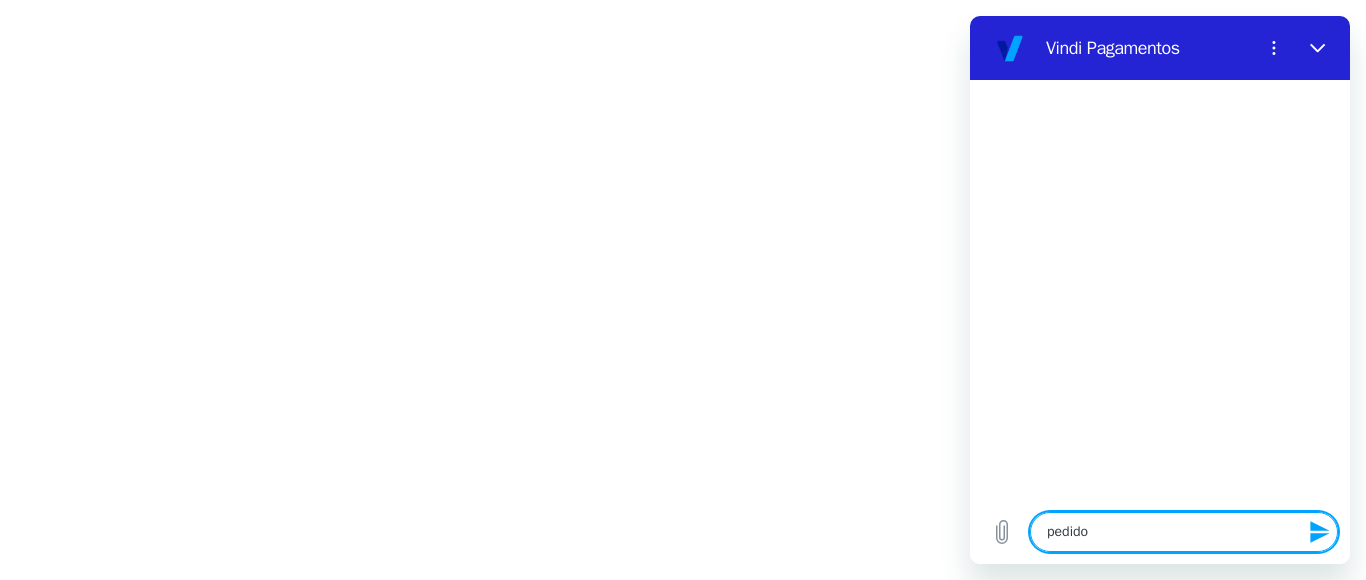 type on "pedidos" 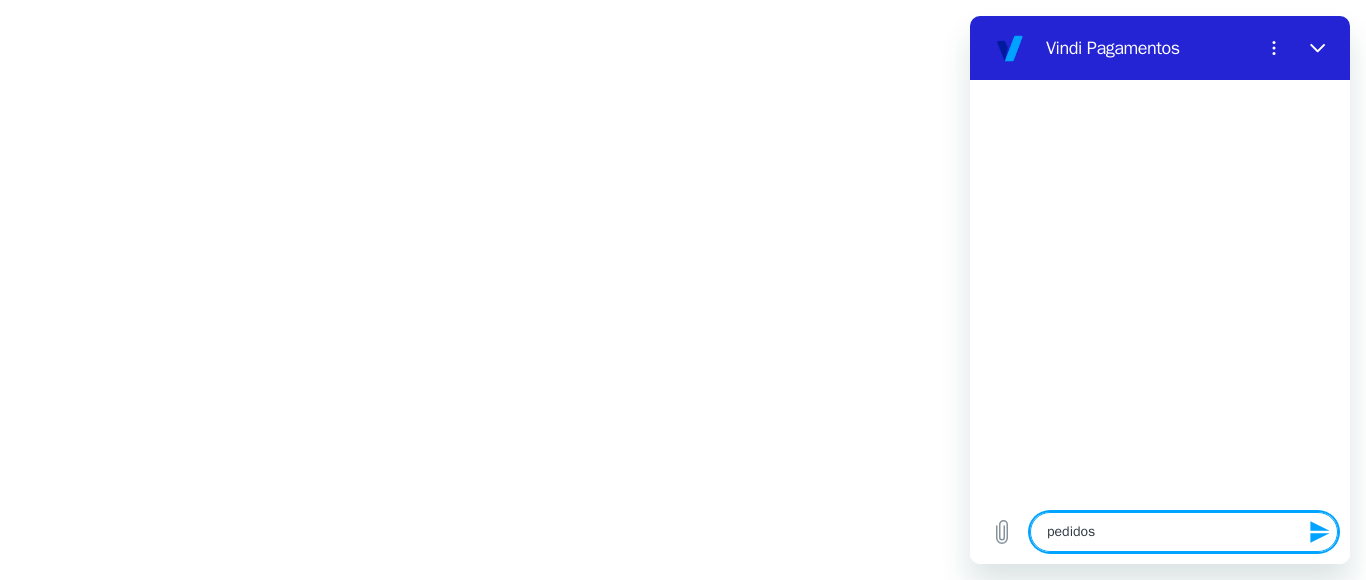 type 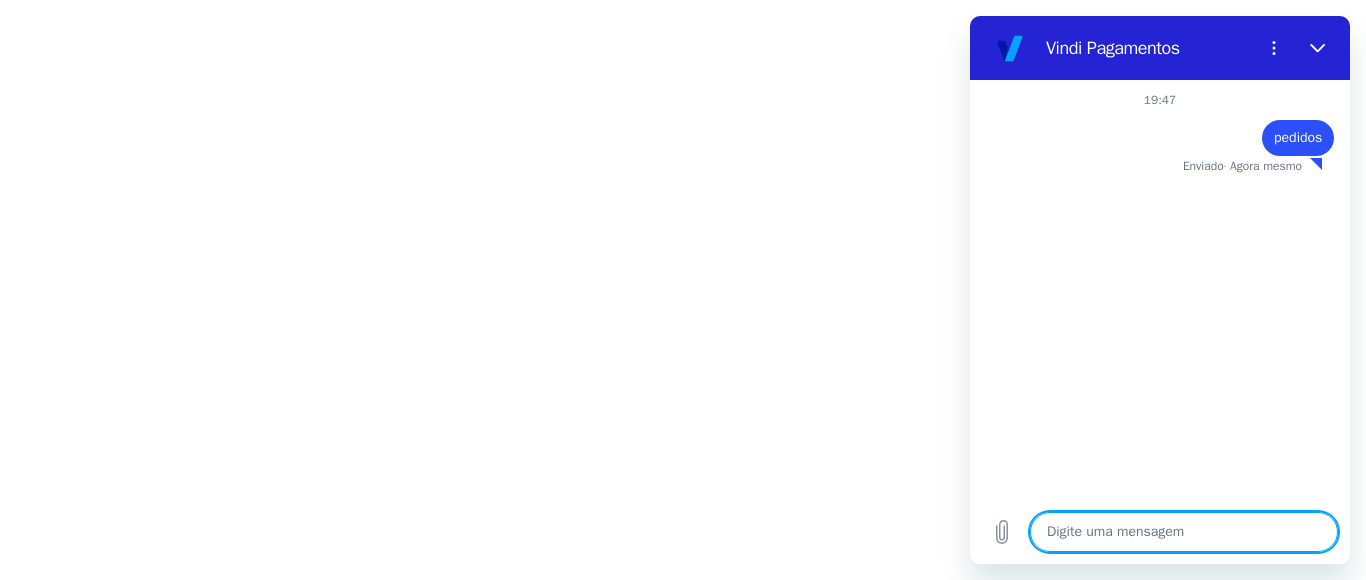 type on "x" 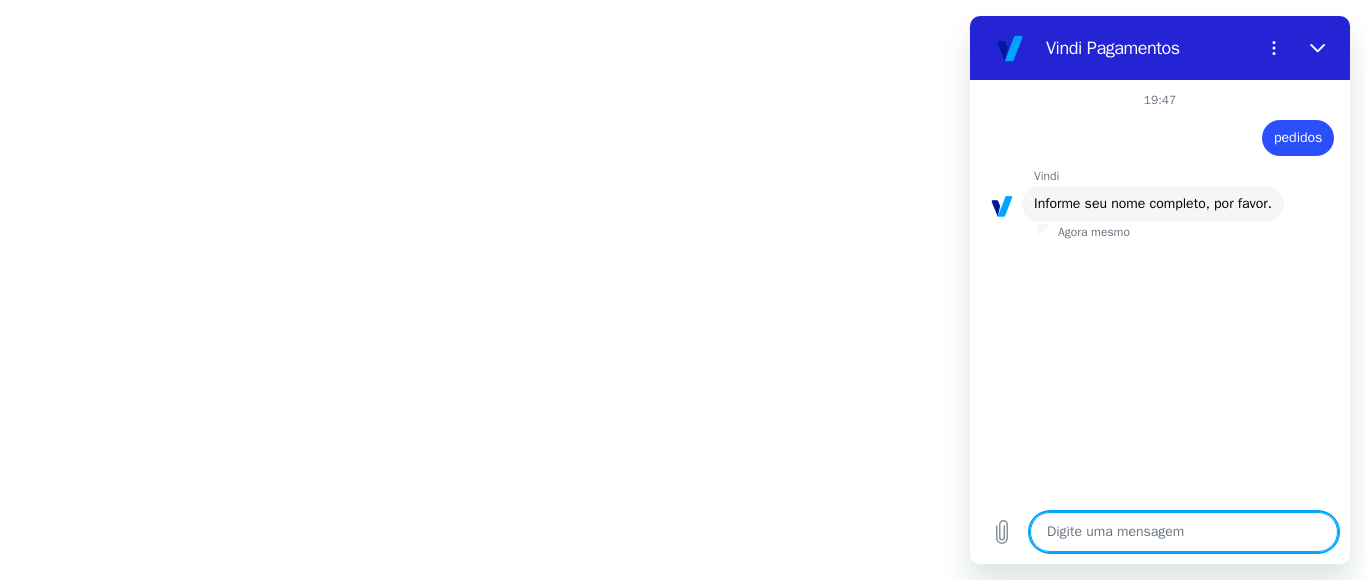type on "F" 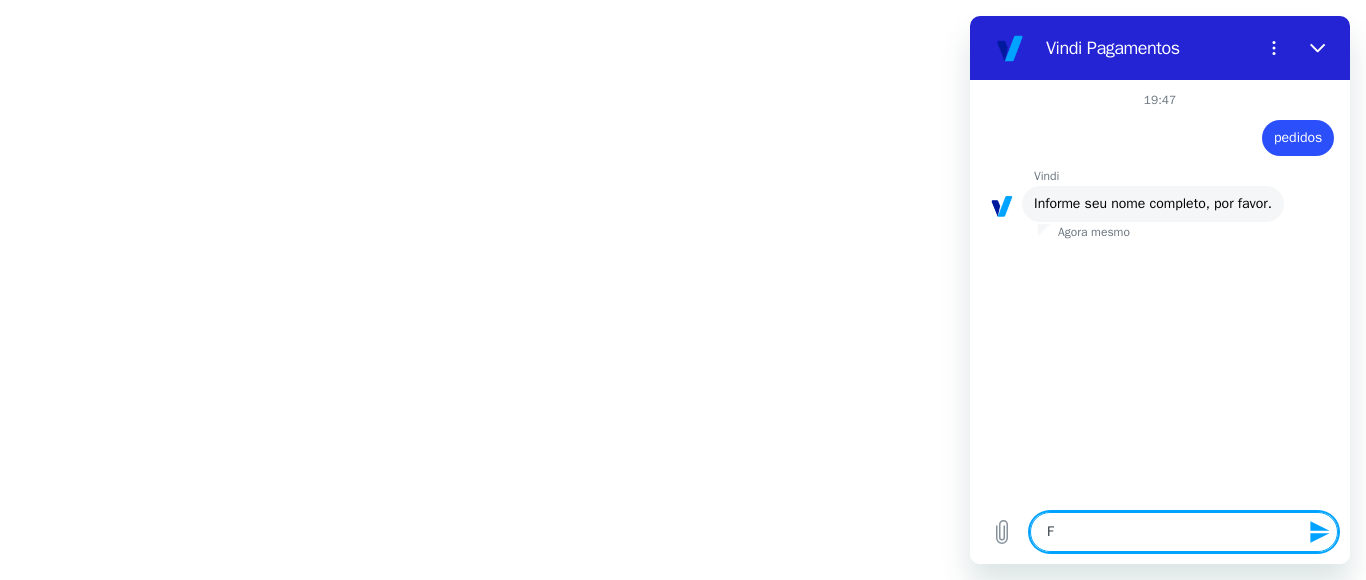 type on "Fe" 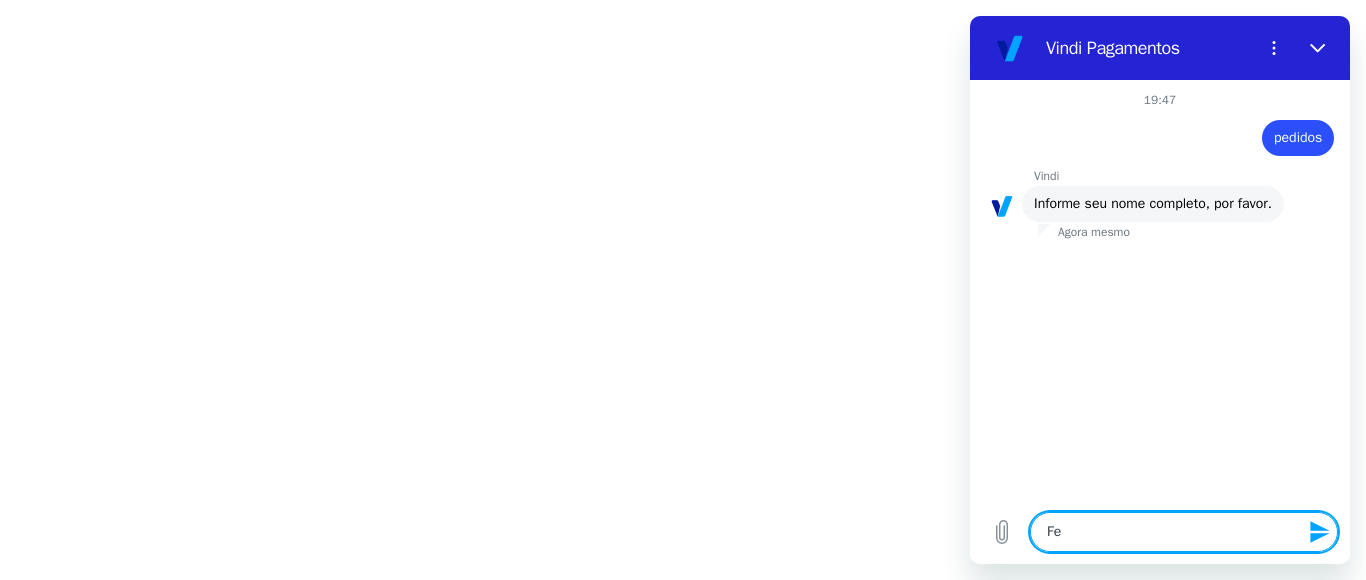 type on "Fer" 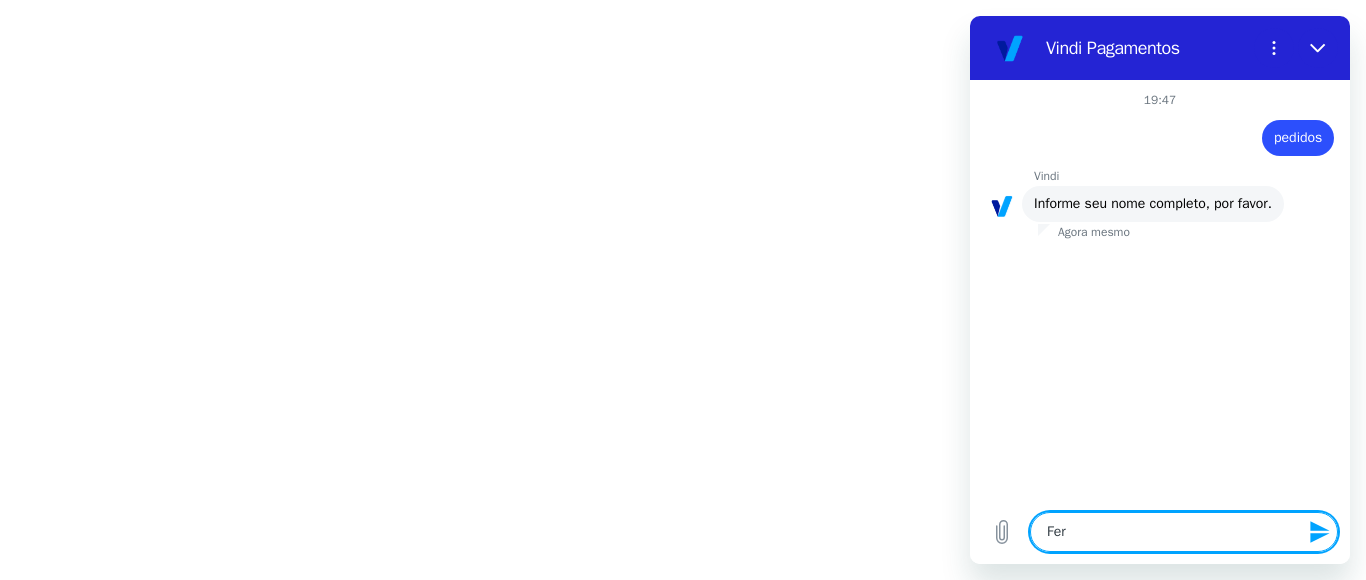 type on "x" 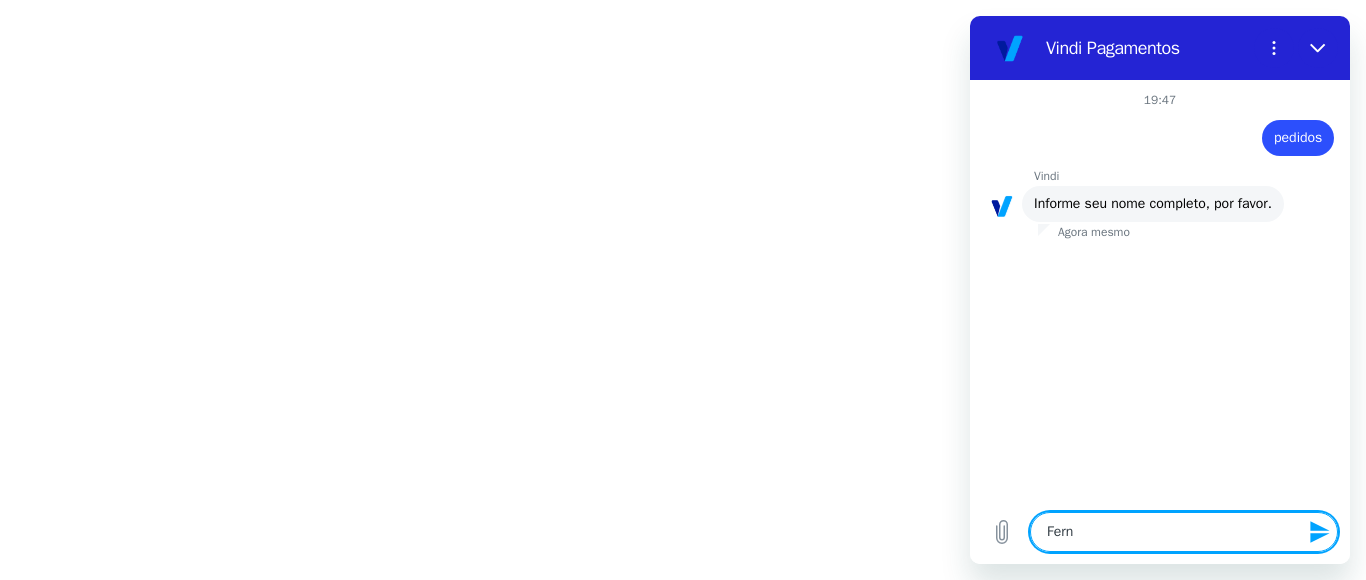 type on "x" 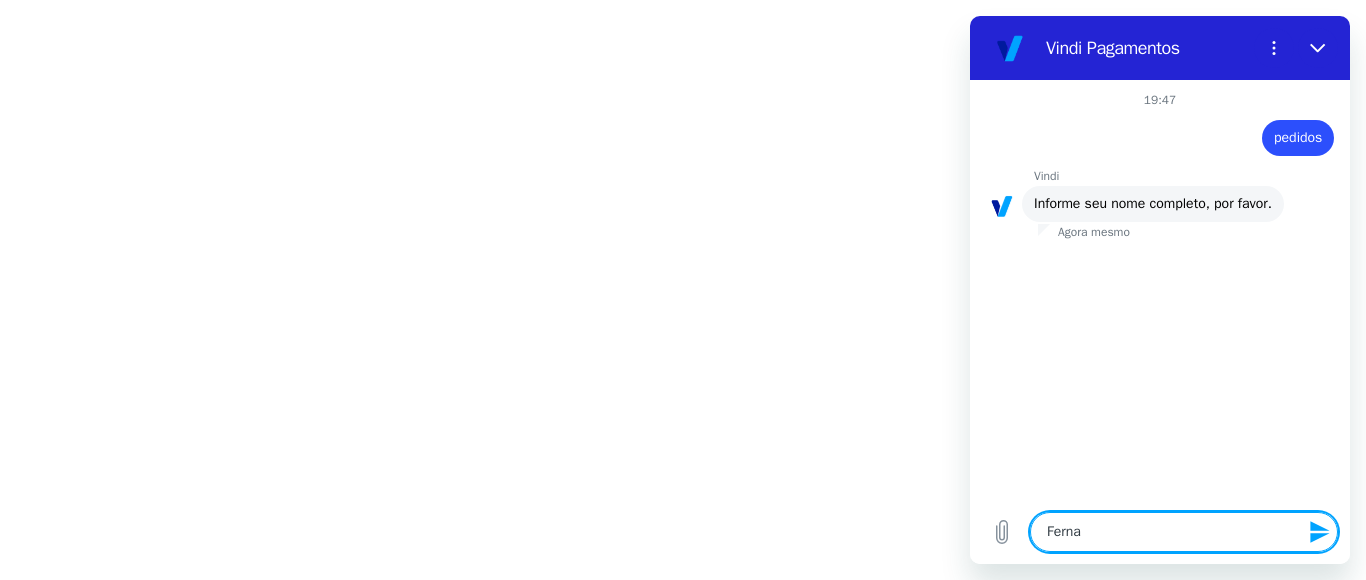 type on "x" 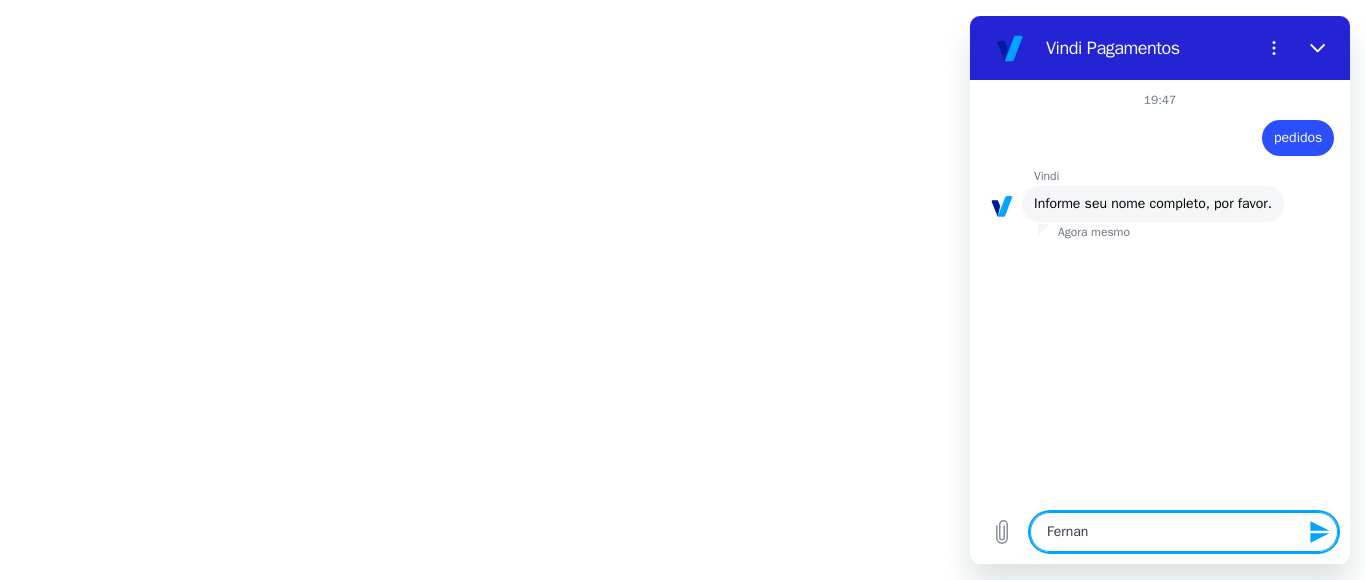 type on "Fernand" 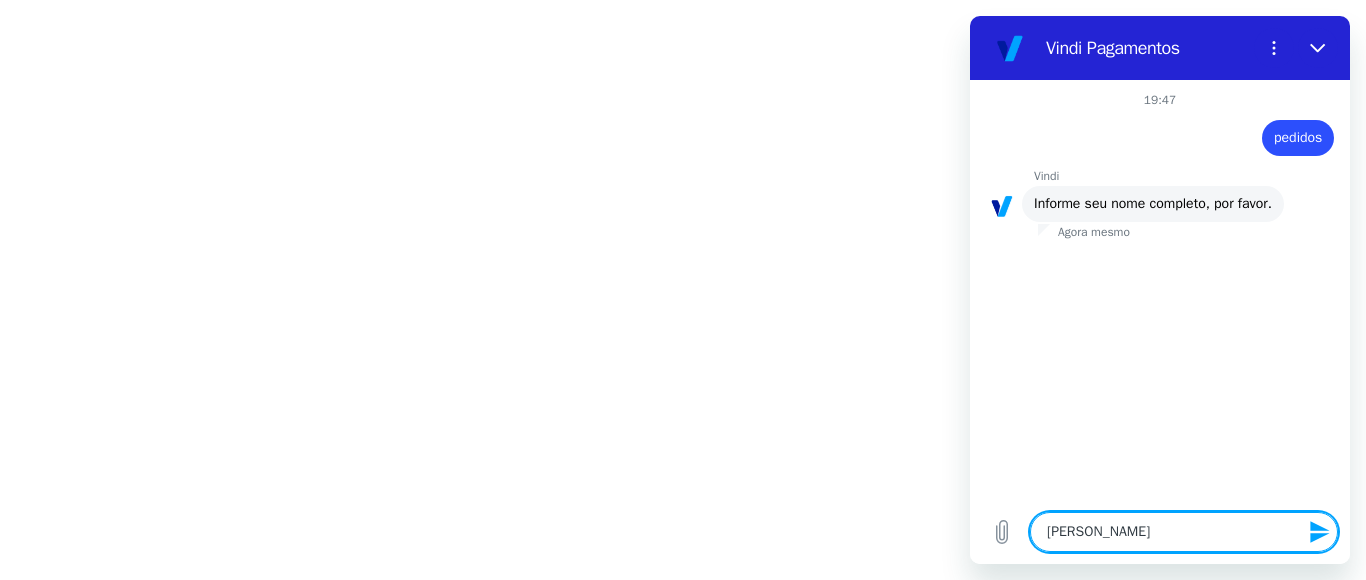 type on "Fernando" 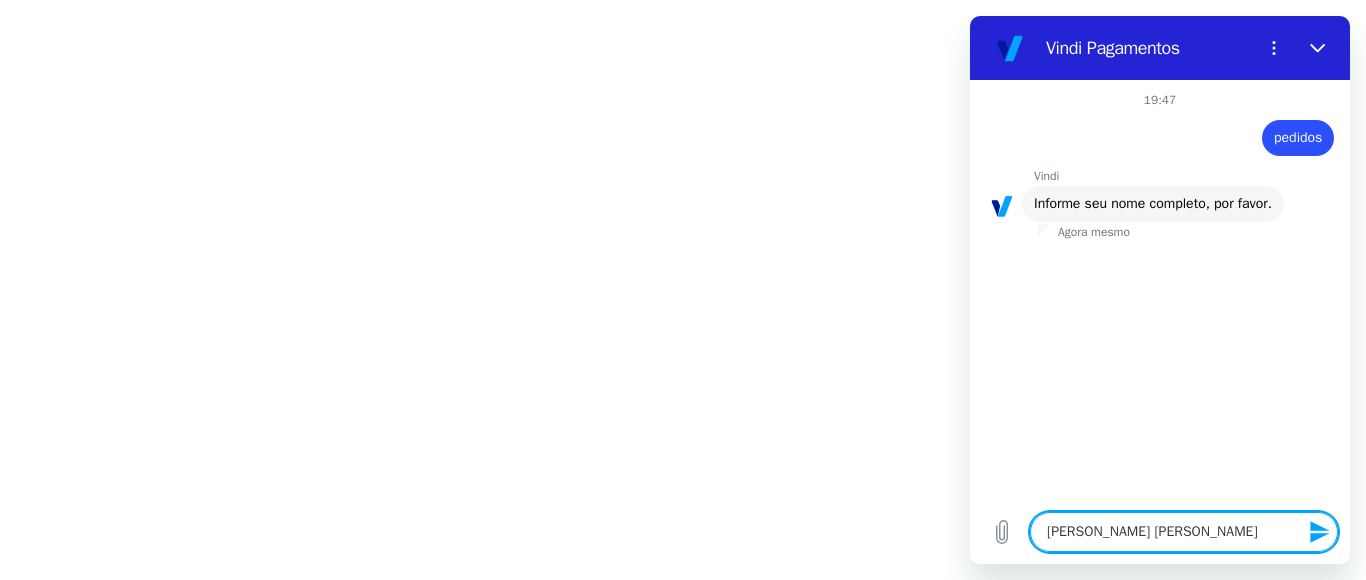 type on "Fernando Augusto Pedros" 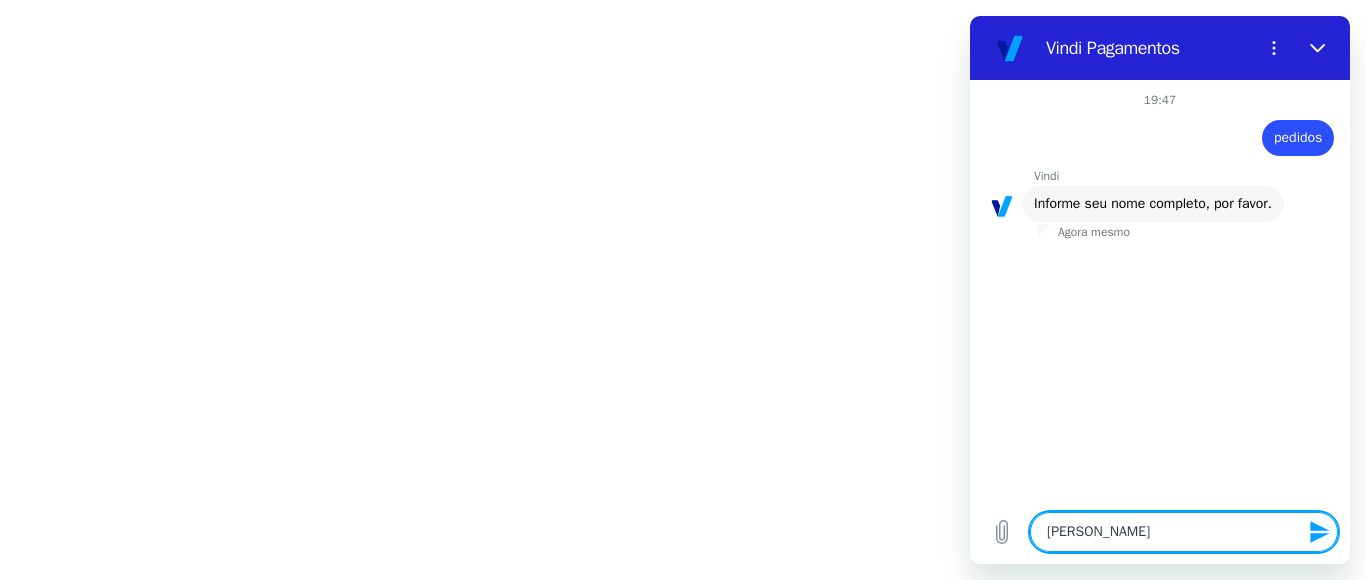 type on "[PERSON_NAME]" 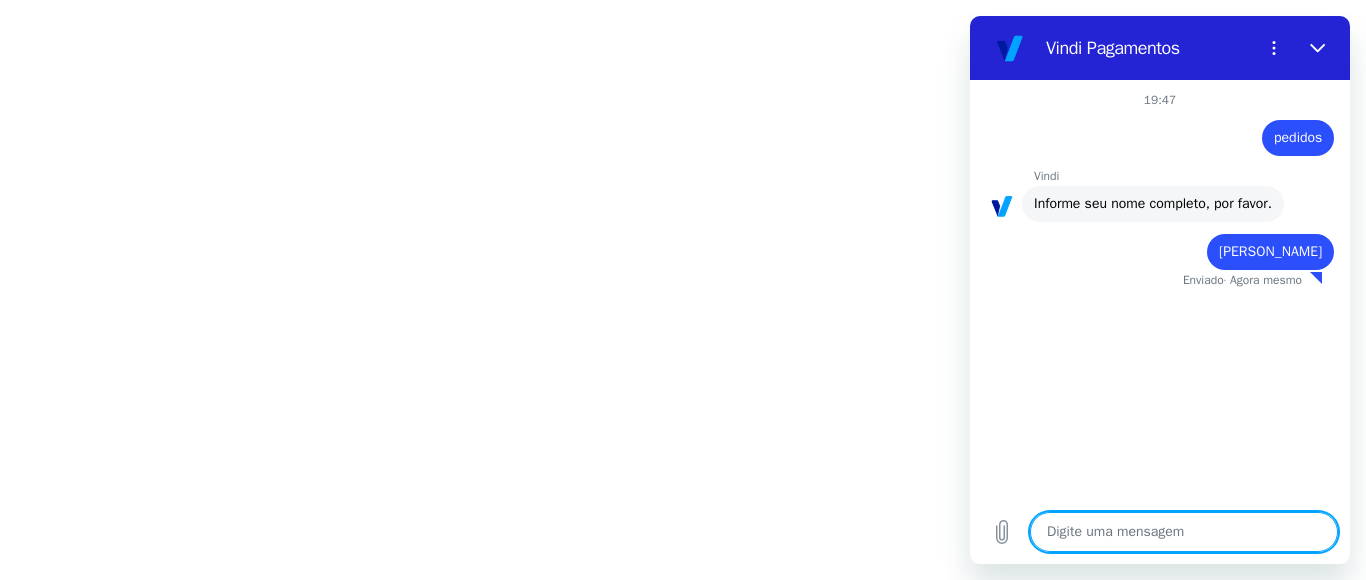 type on "x" 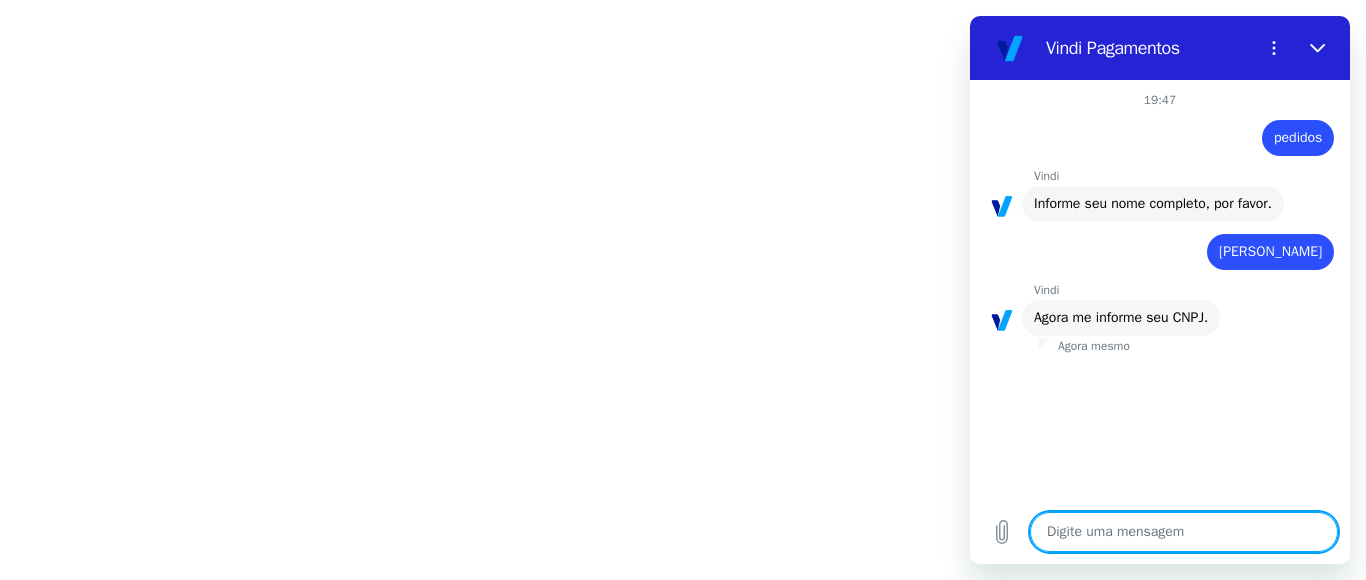 type on "0" 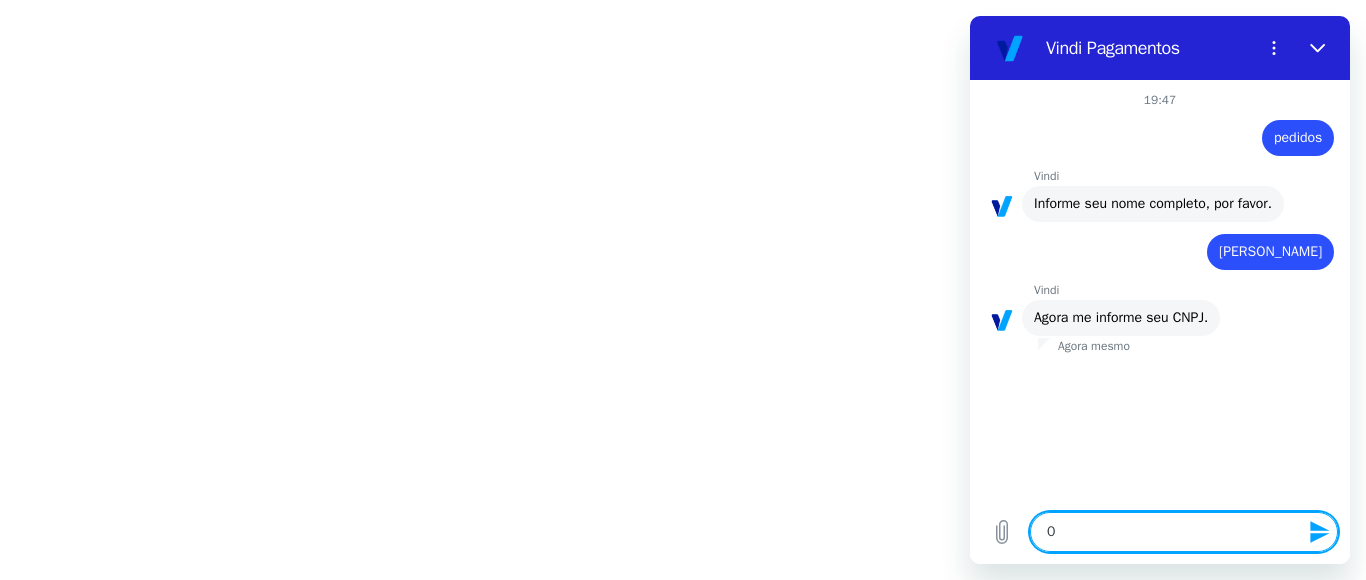 type on "03" 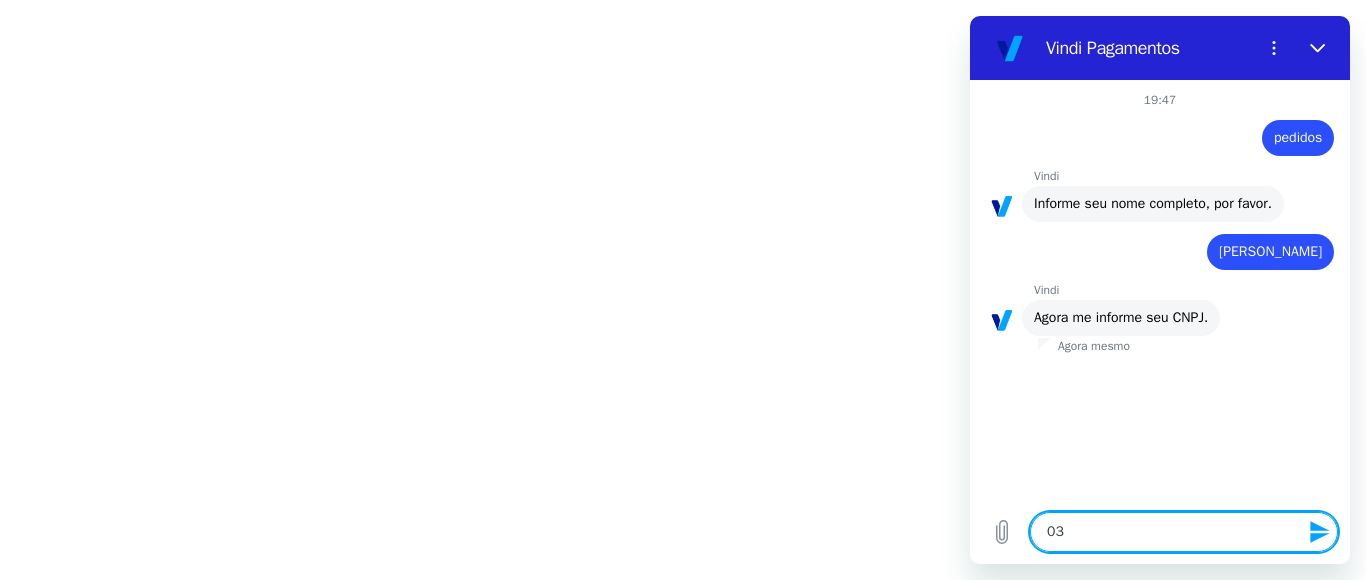 type on "037" 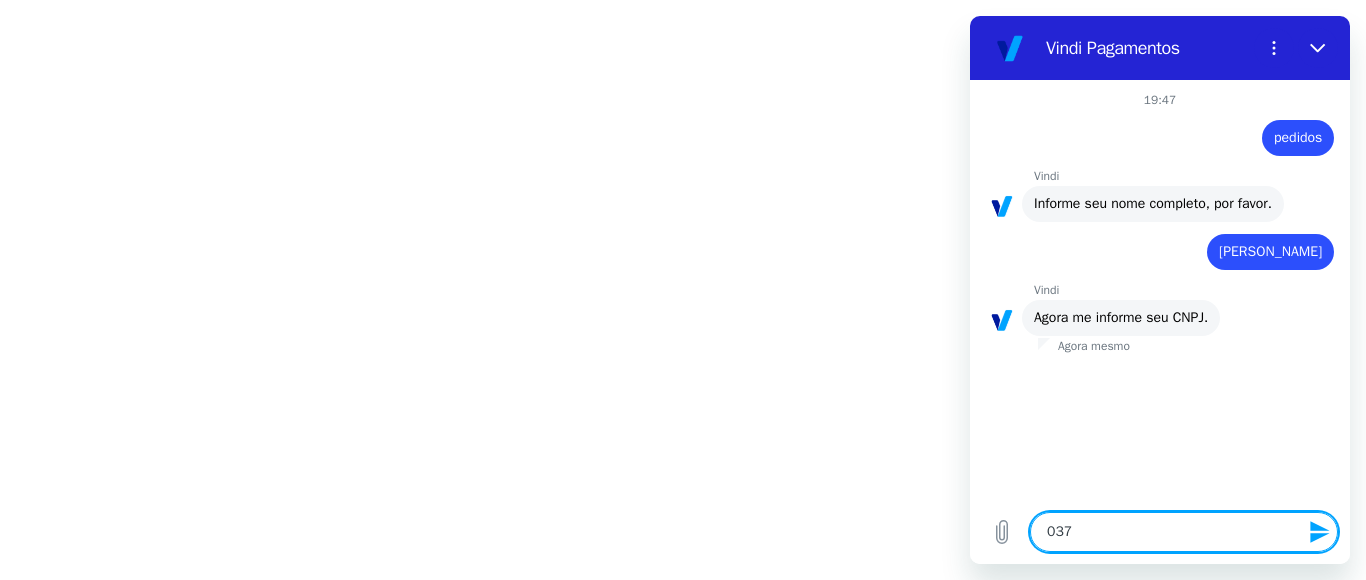 type on "0371" 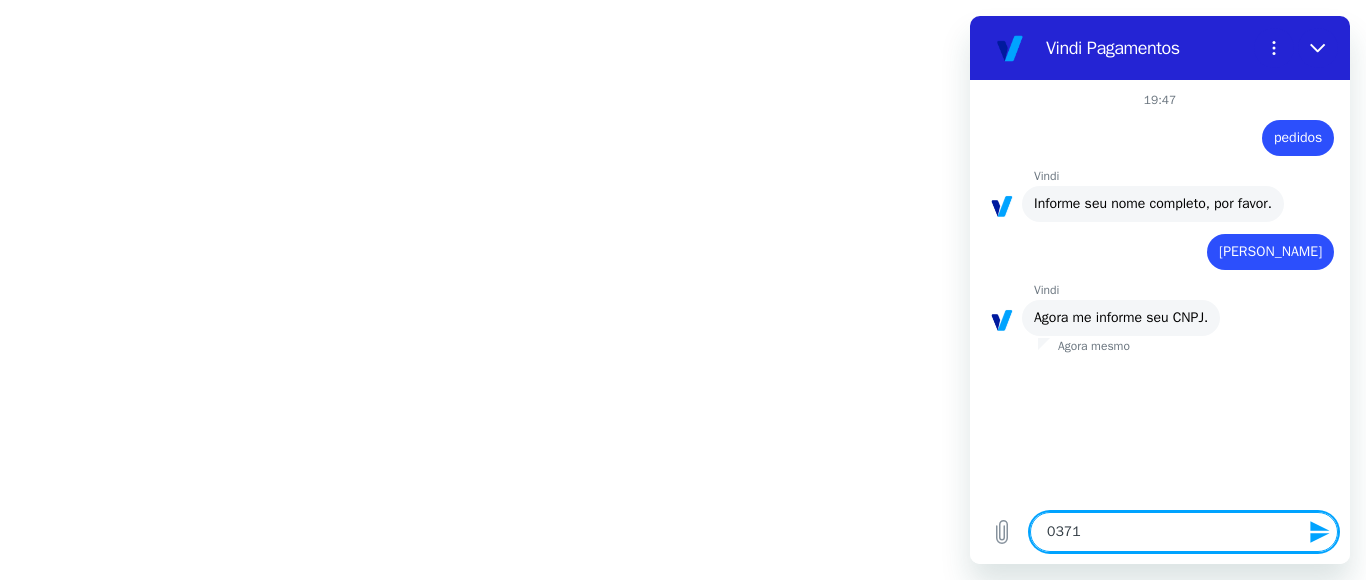 type on "x" 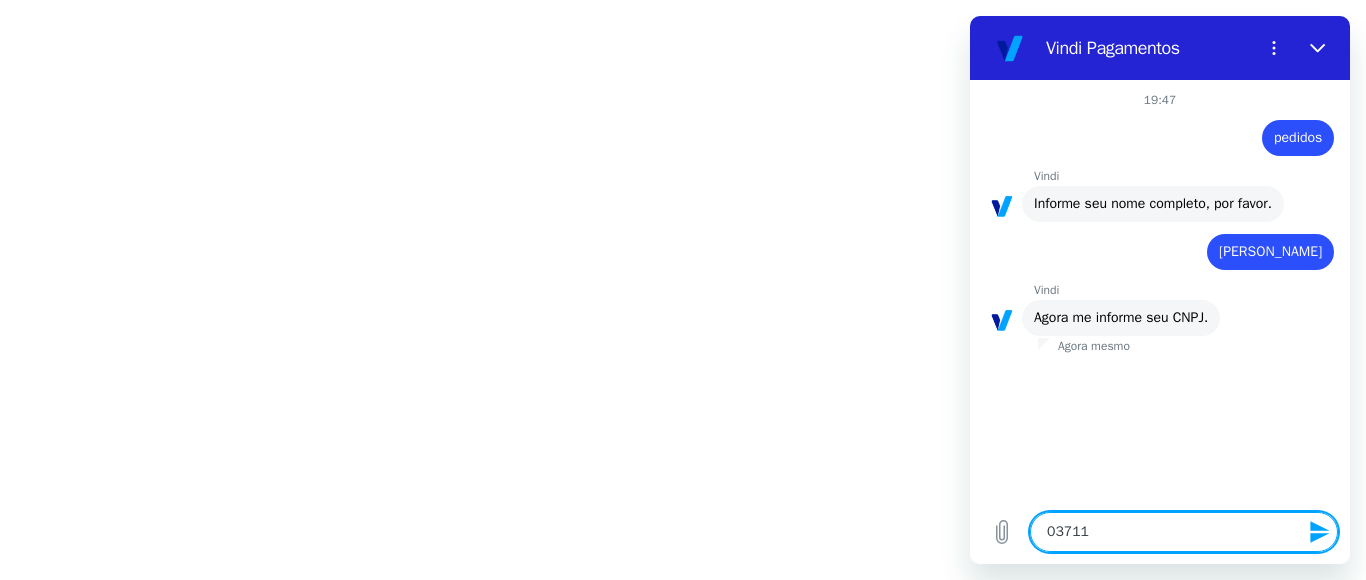 type on "037114" 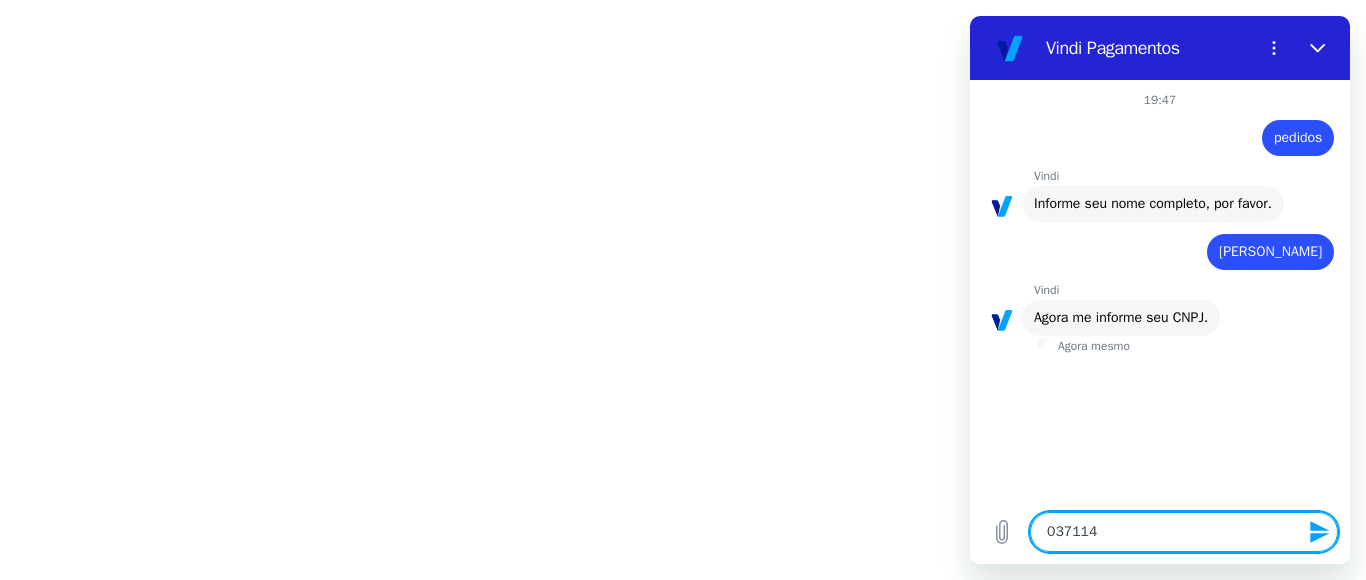 type on "x" 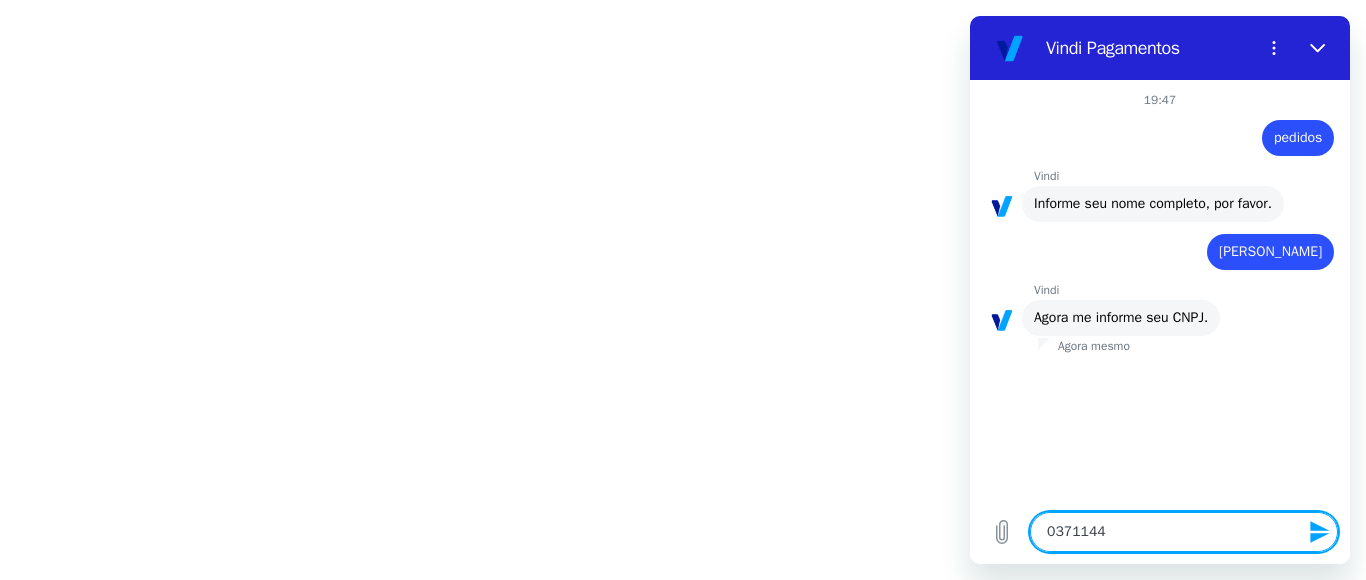 type on "03711448" 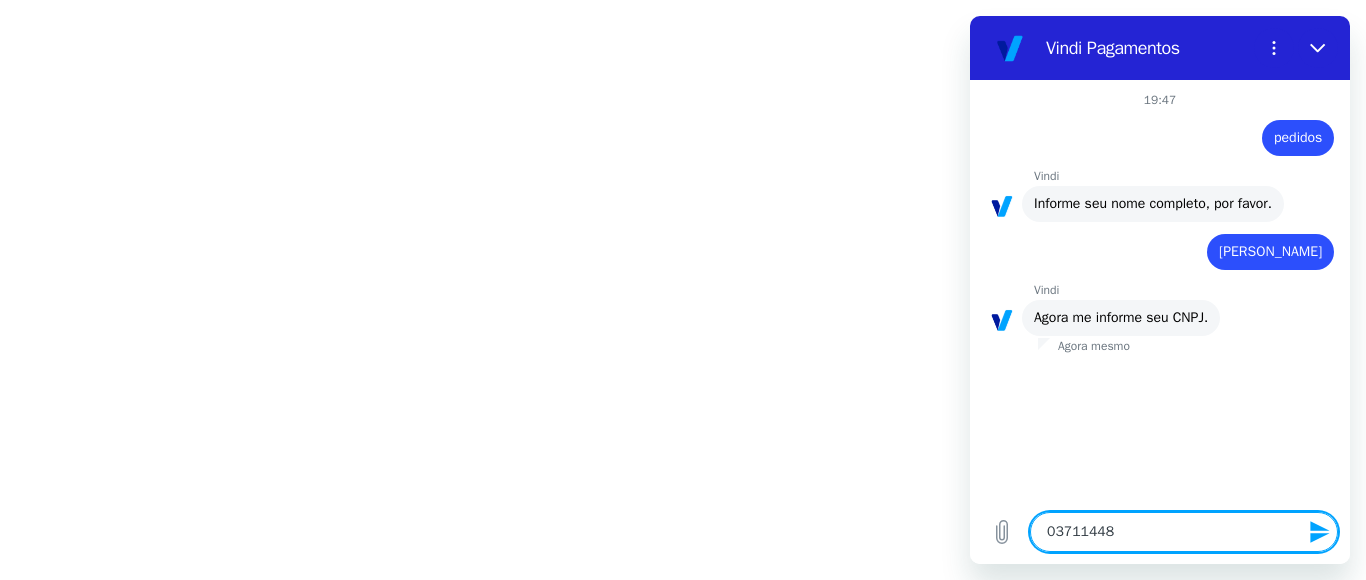 type on "037114489" 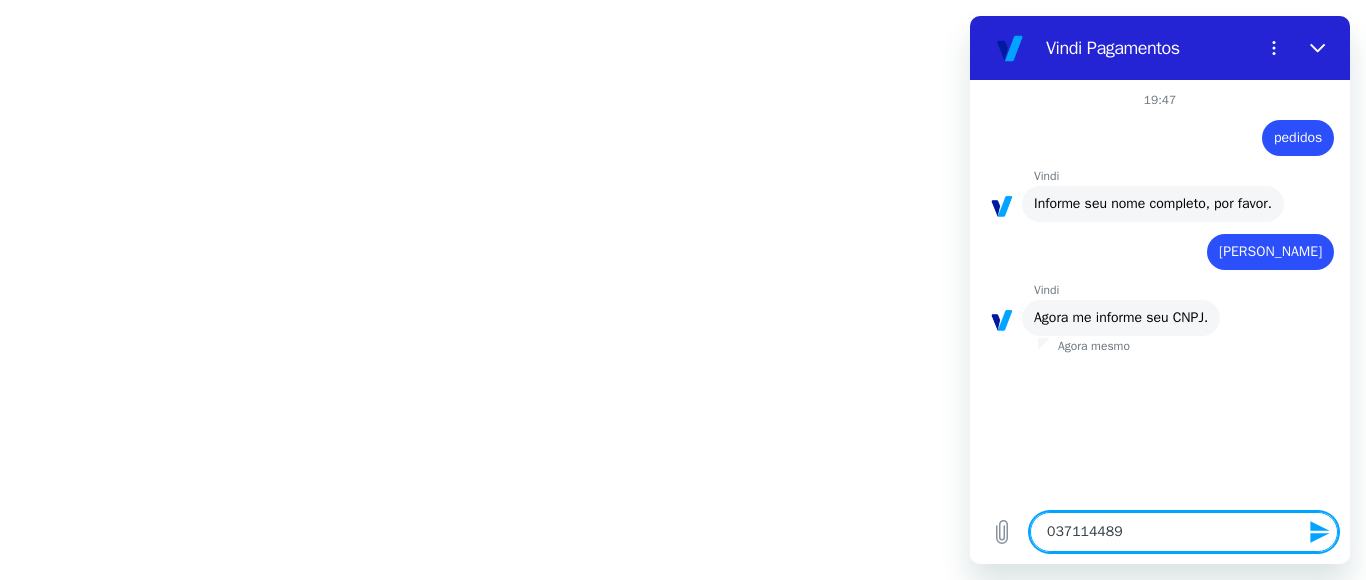 type on "0371144892" 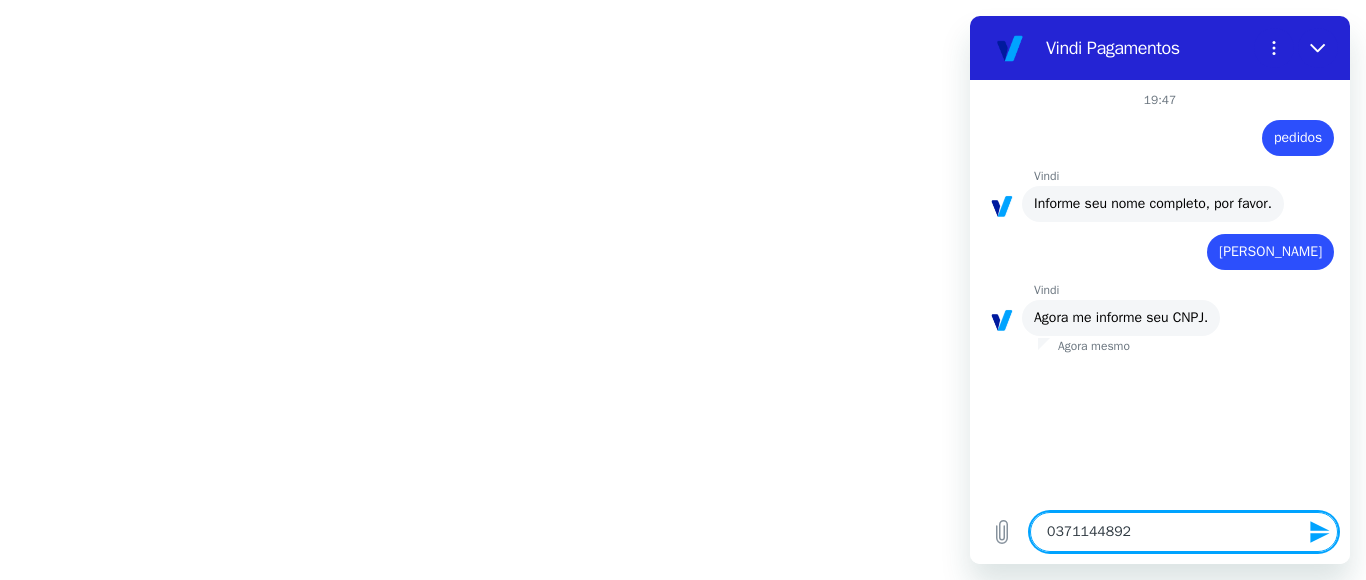type on "03711448925" 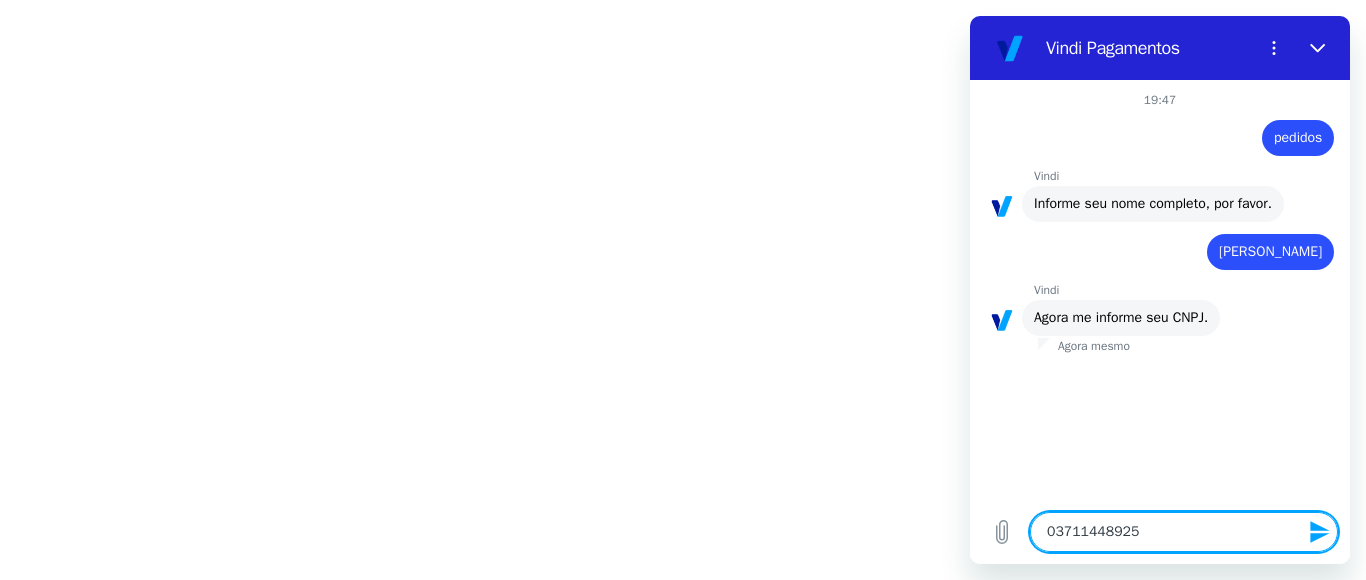 type 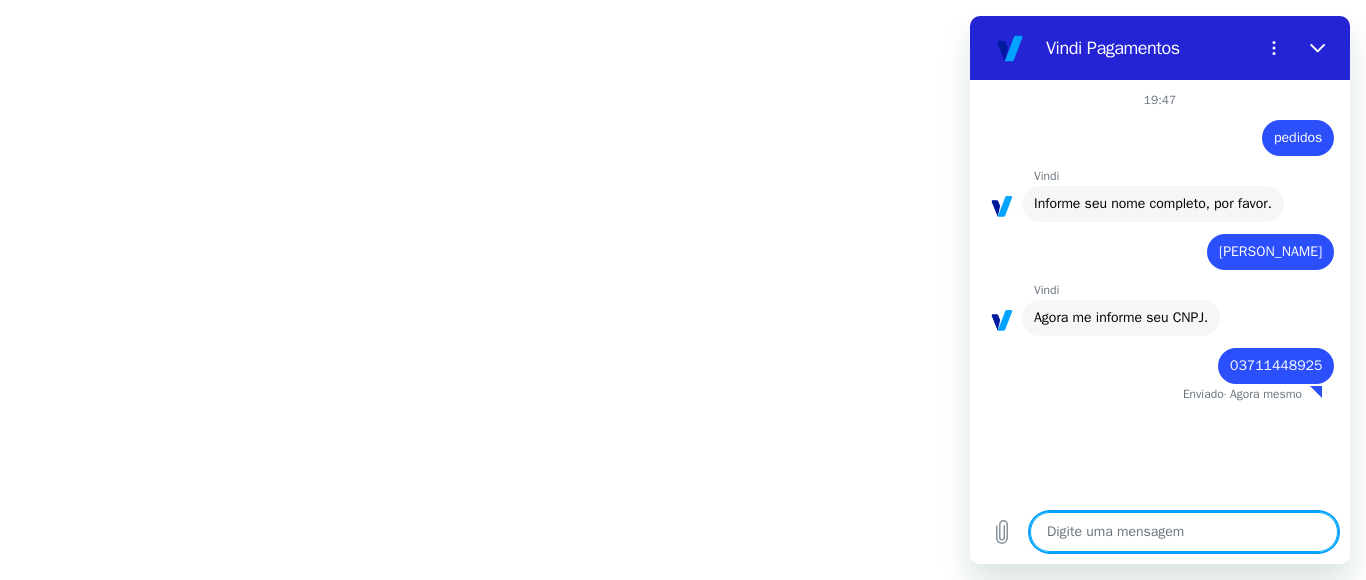 type on "x" 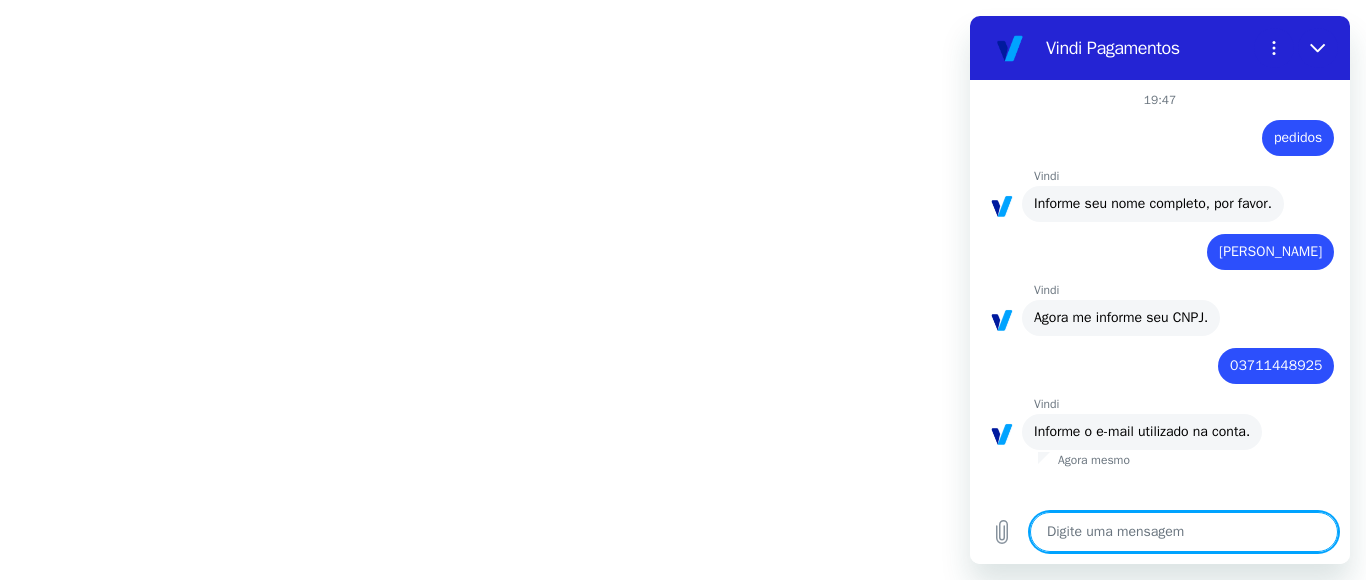 click at bounding box center (1184, 532) 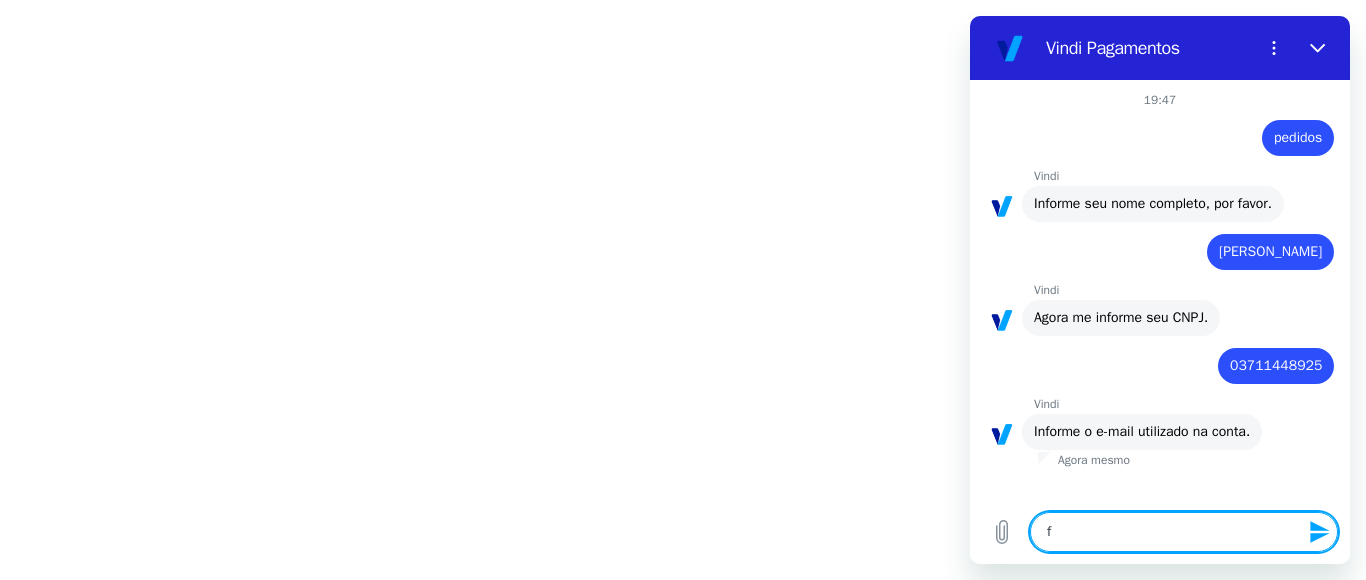 type on "fp" 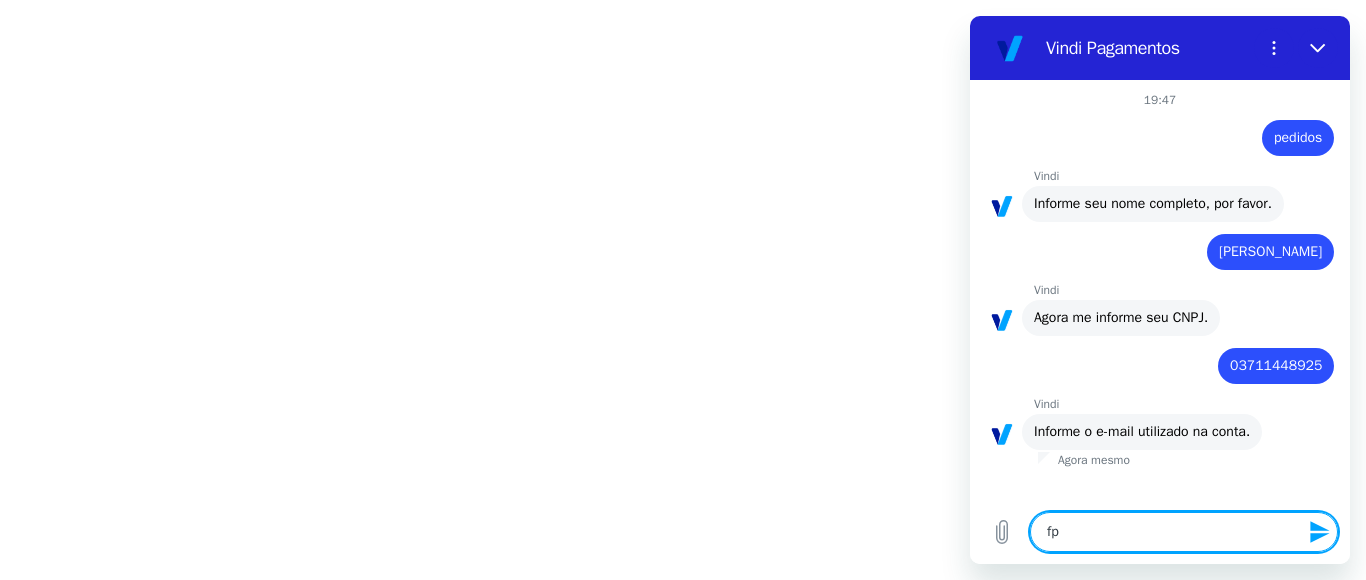 type on "fpe" 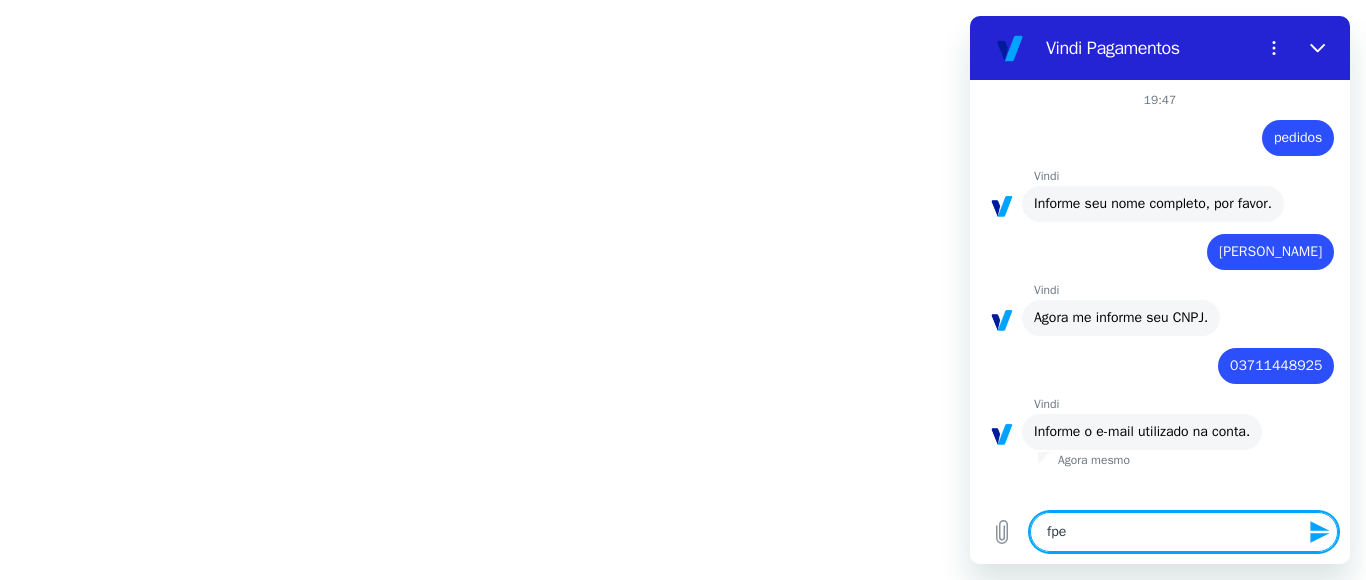 type on "fped" 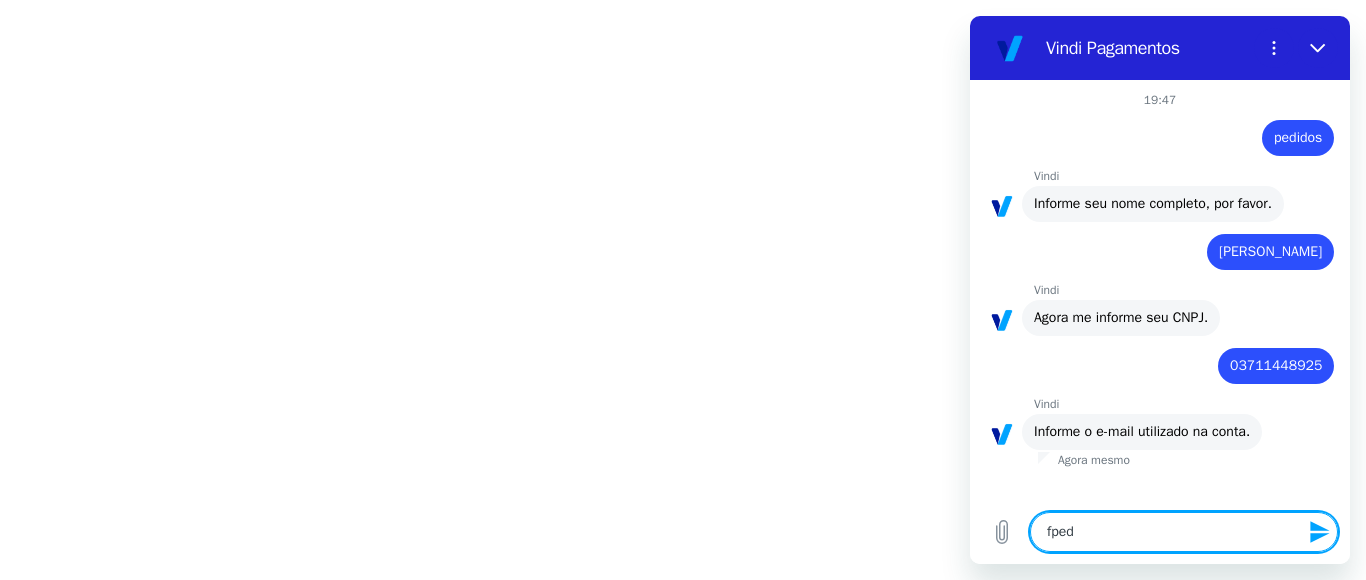 type on "fpedr" 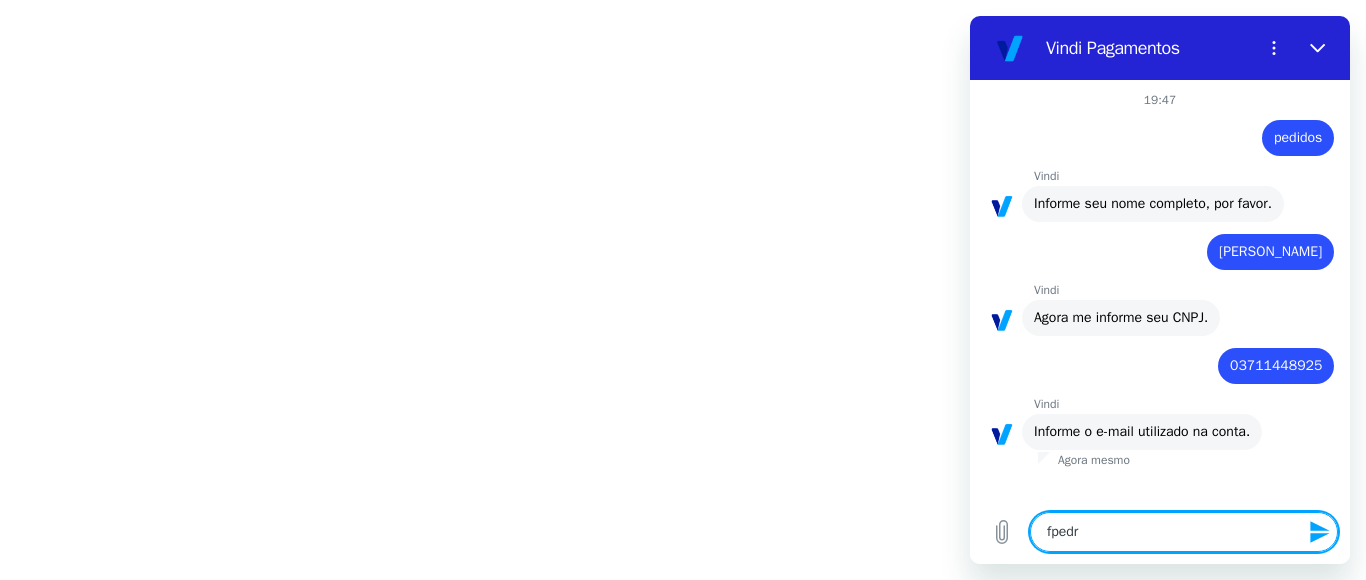 type on "fpedro" 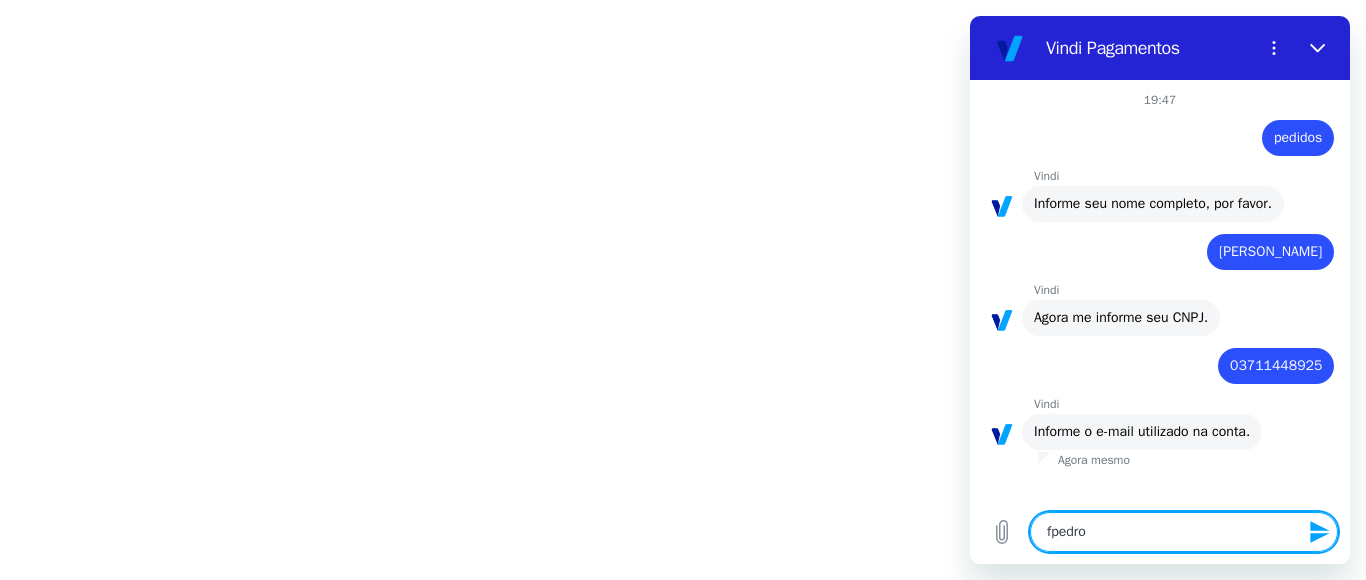 type on "fpedros" 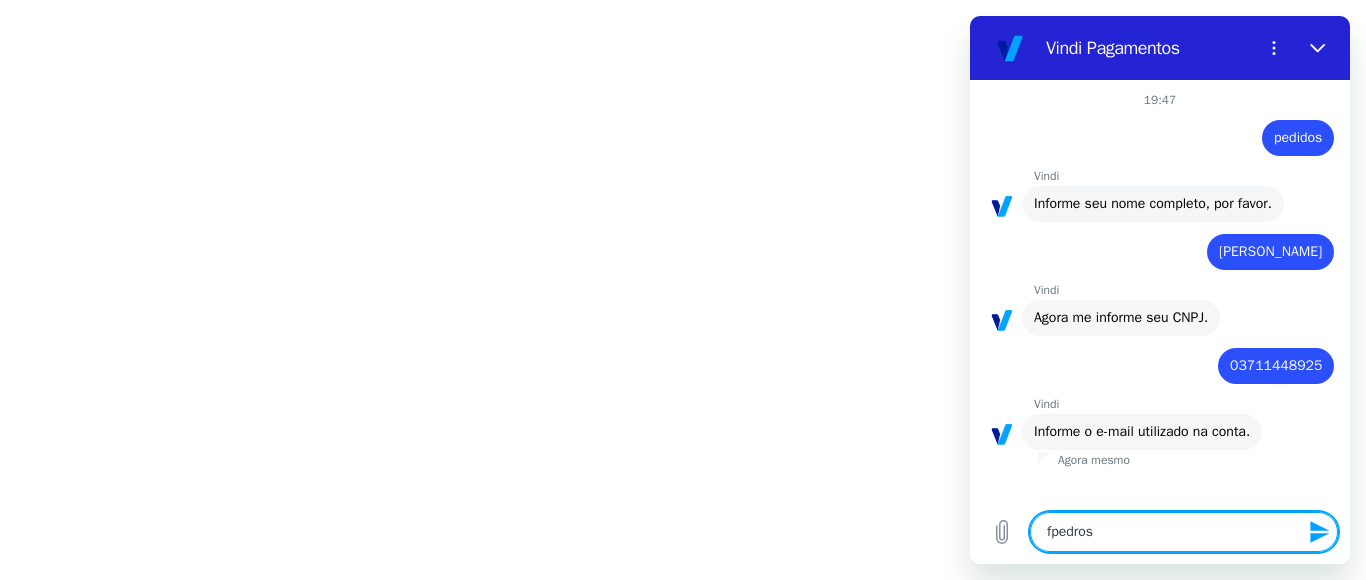 type on "fpedroso" 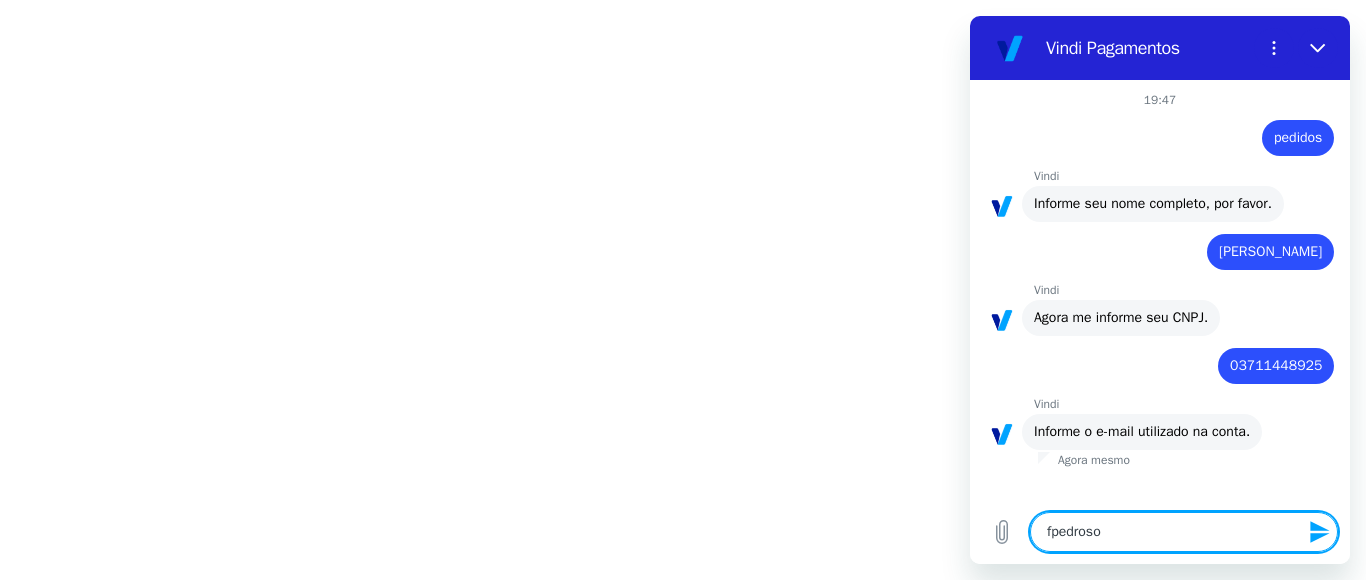 type on "fpedroso@" 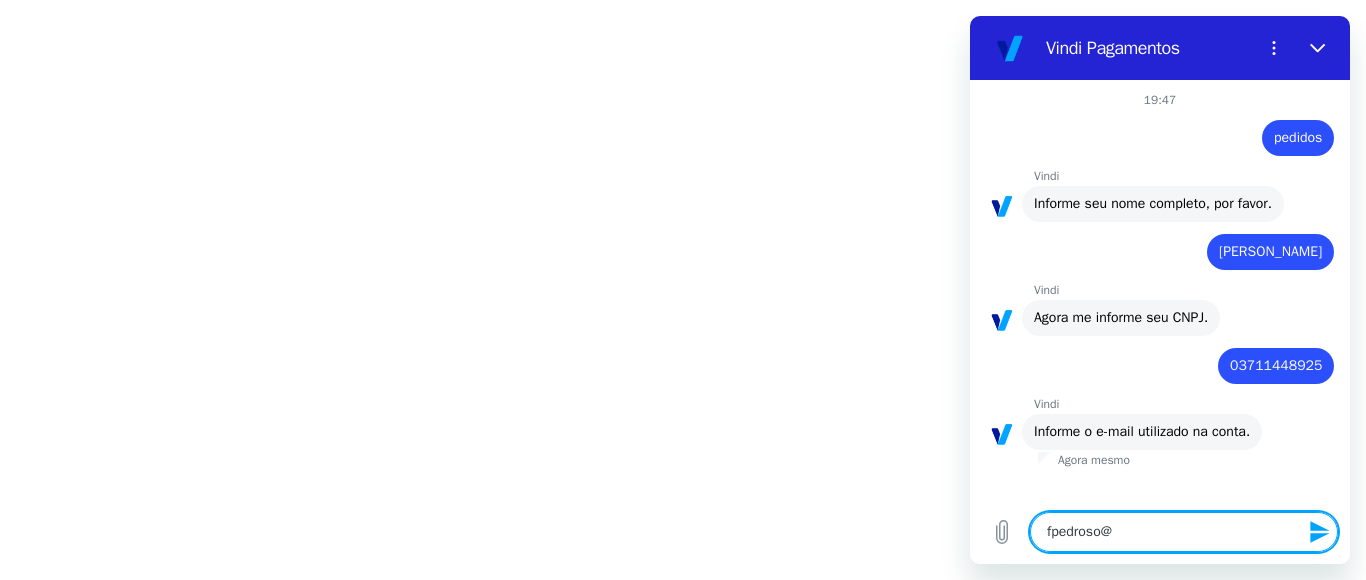 type on "fpedroso@i" 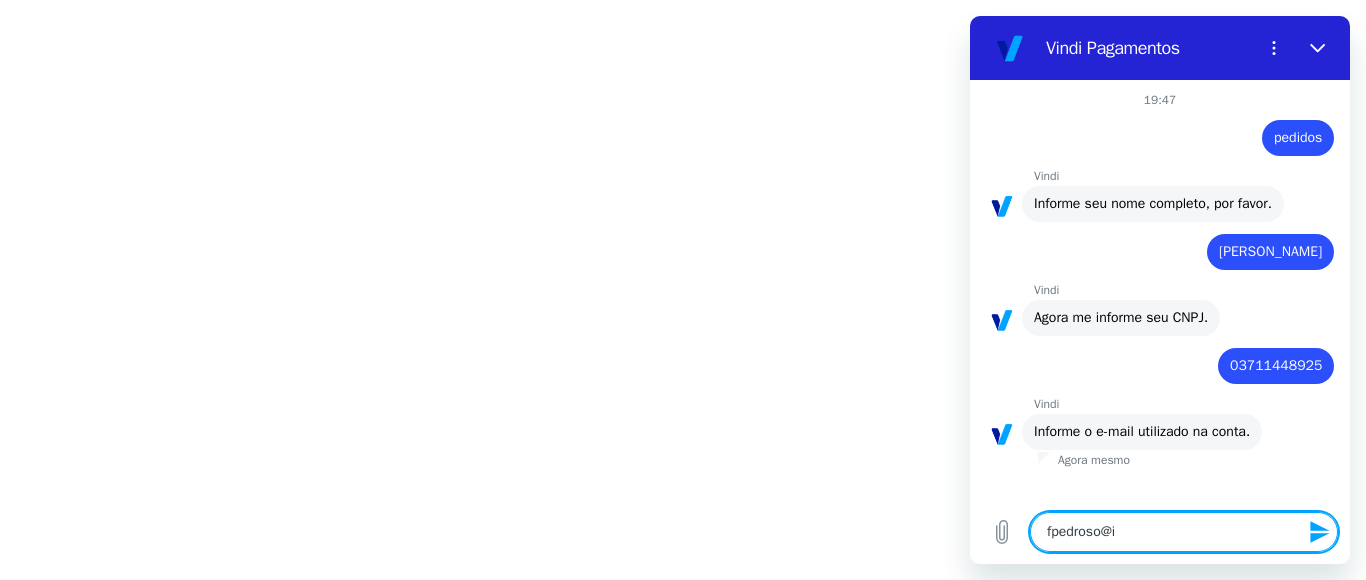 type on "fpedroso@ir" 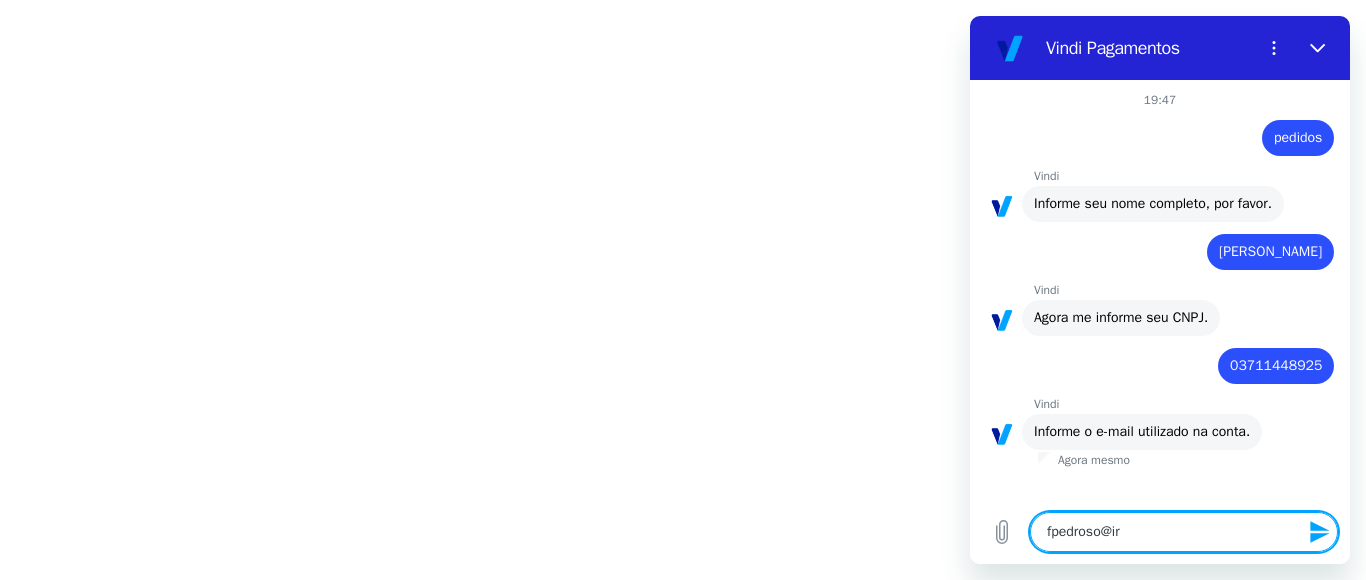 type on "fpedroso@ira" 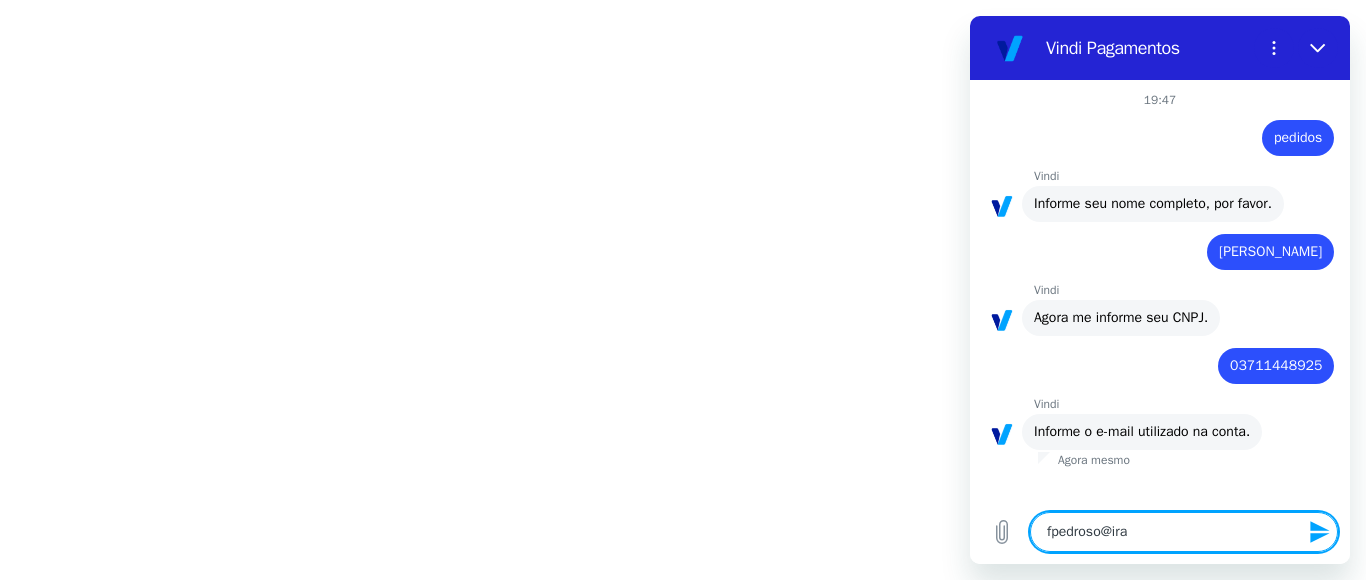 type on "fpedroso@irat" 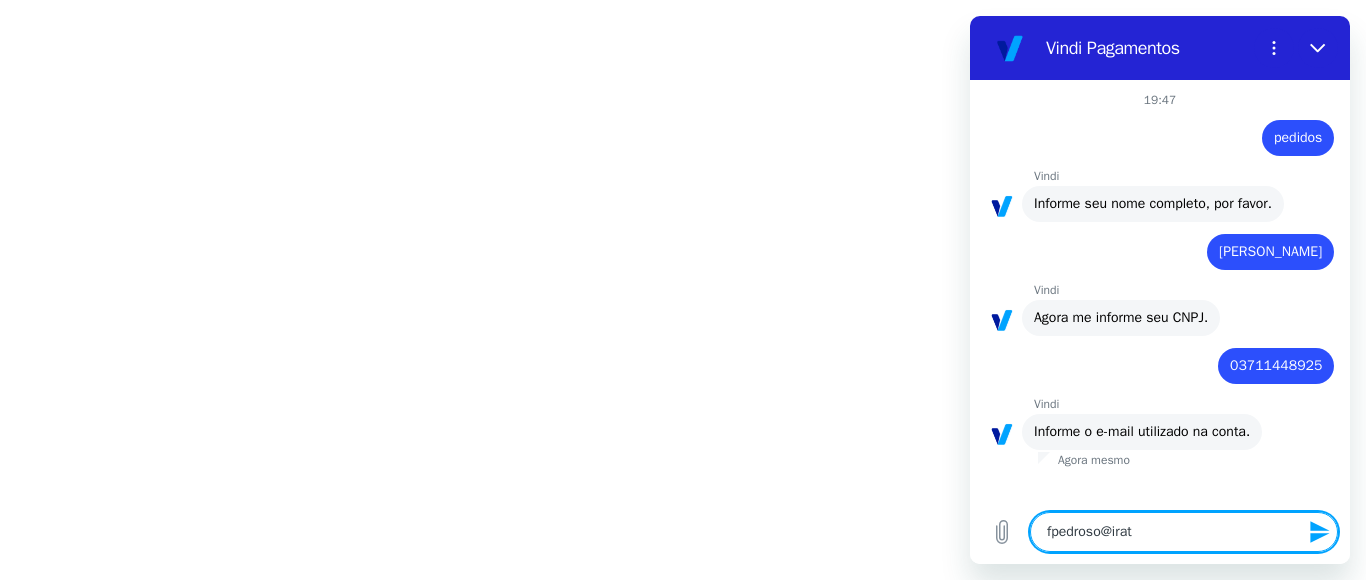 type on "fpedroso@irati" 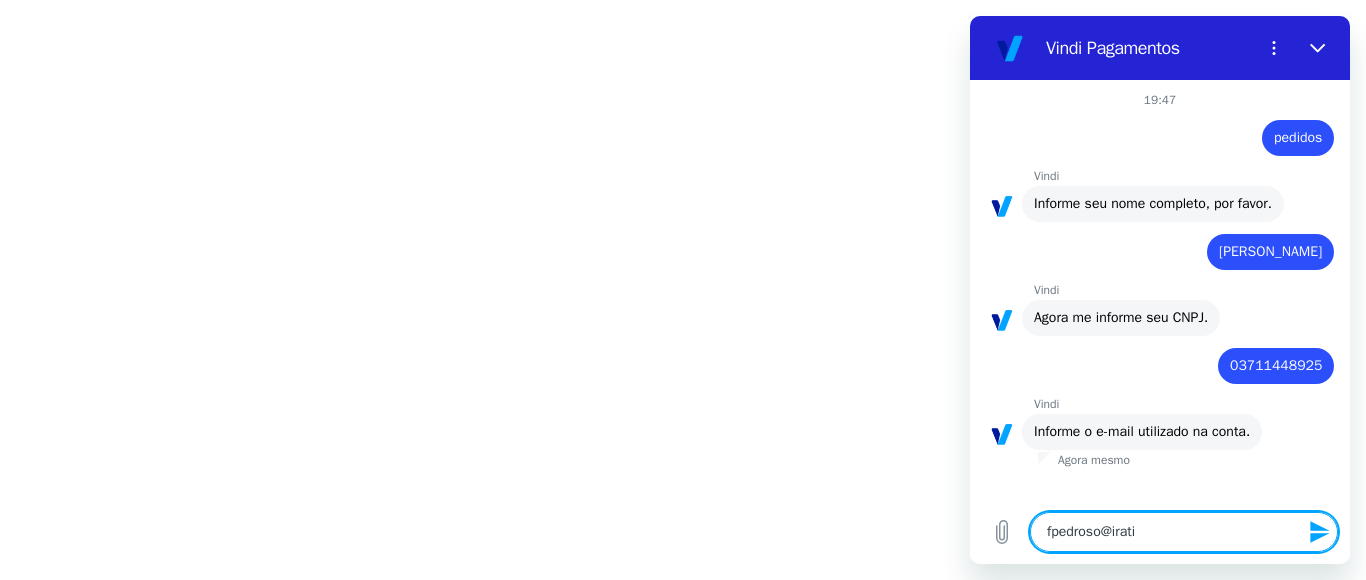 type on "fpedroso@irati." 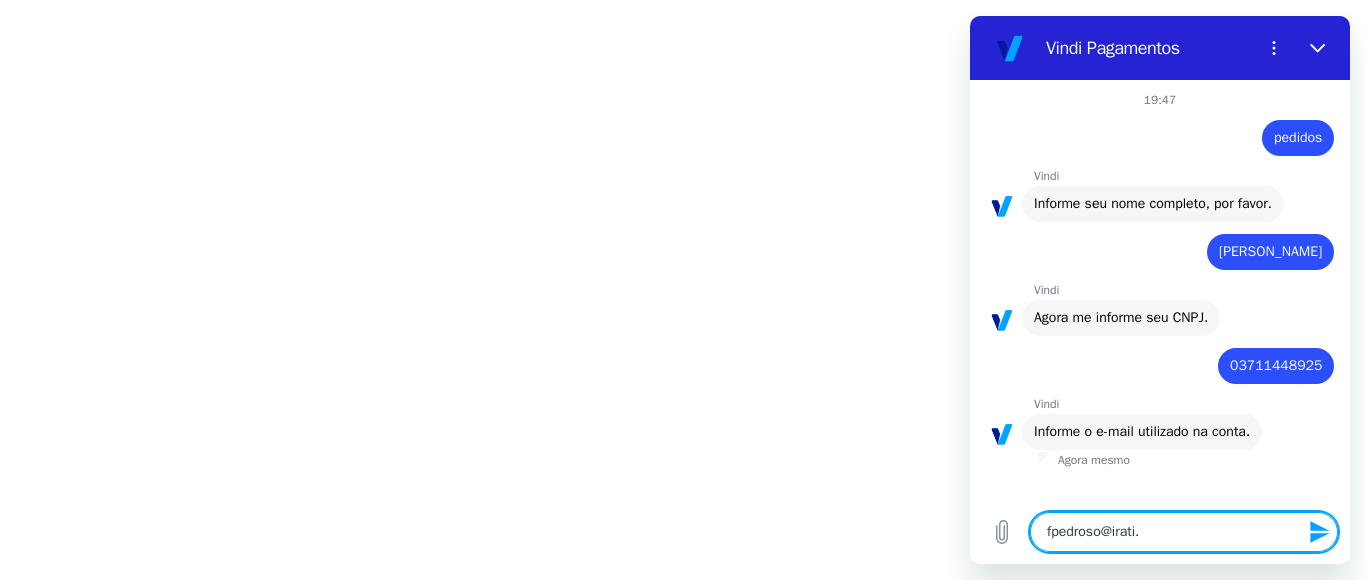 type on "fpedroso@irati.c" 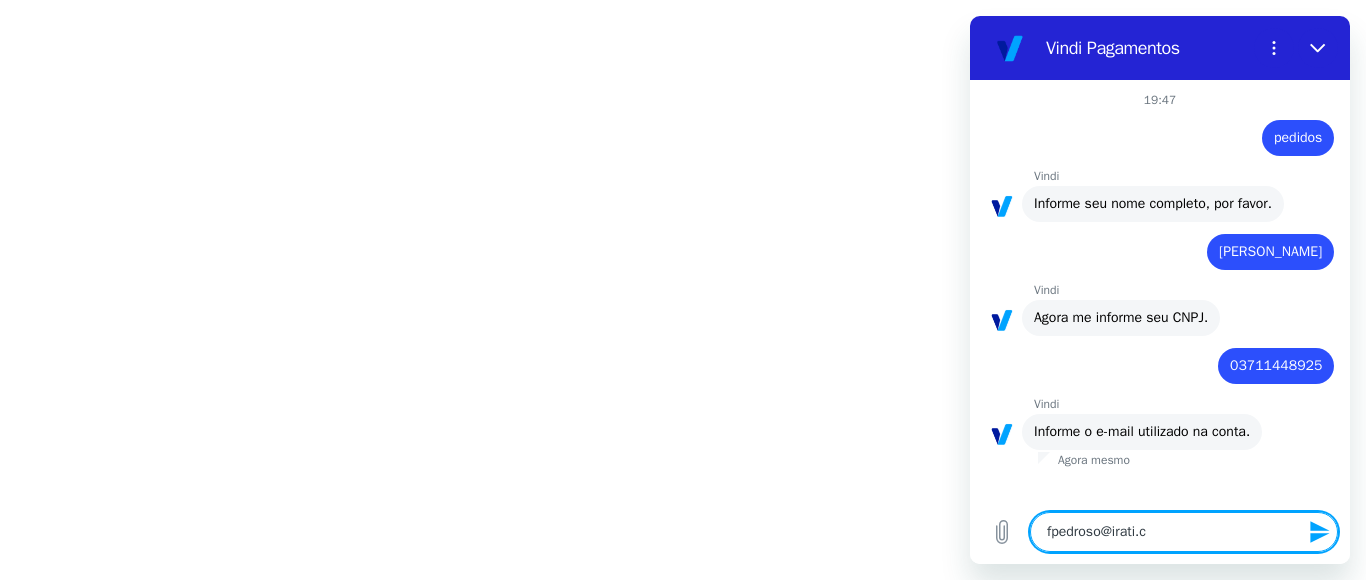 type on "fpedroso@irati.co" 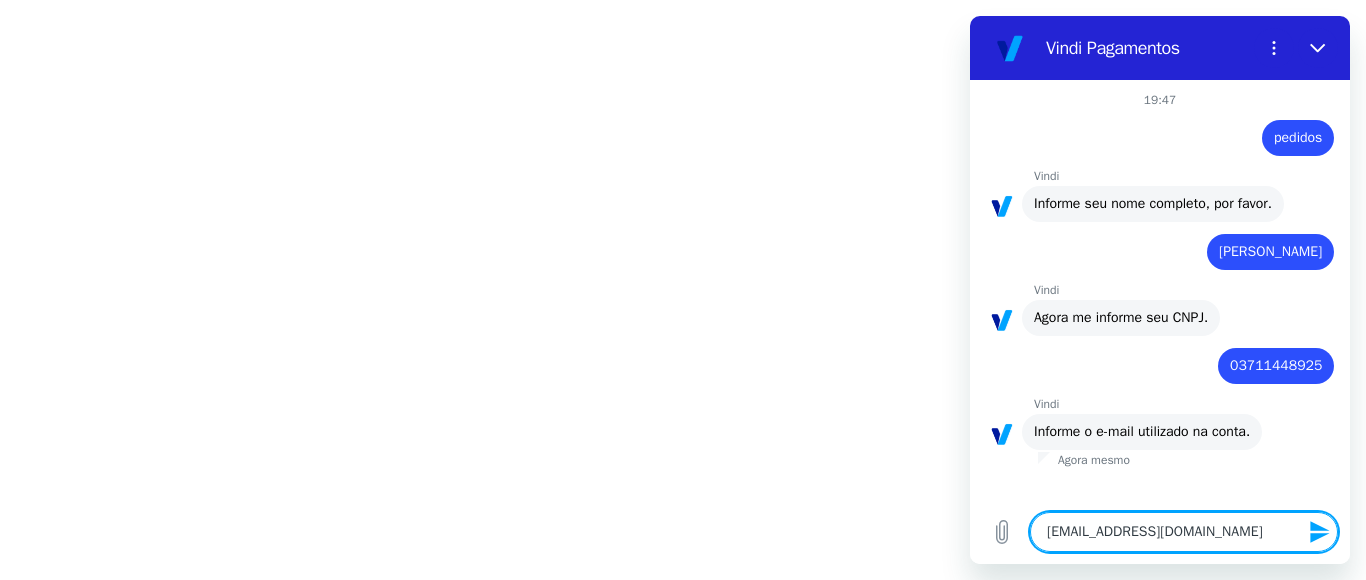 type on "fpedroso@irati.com" 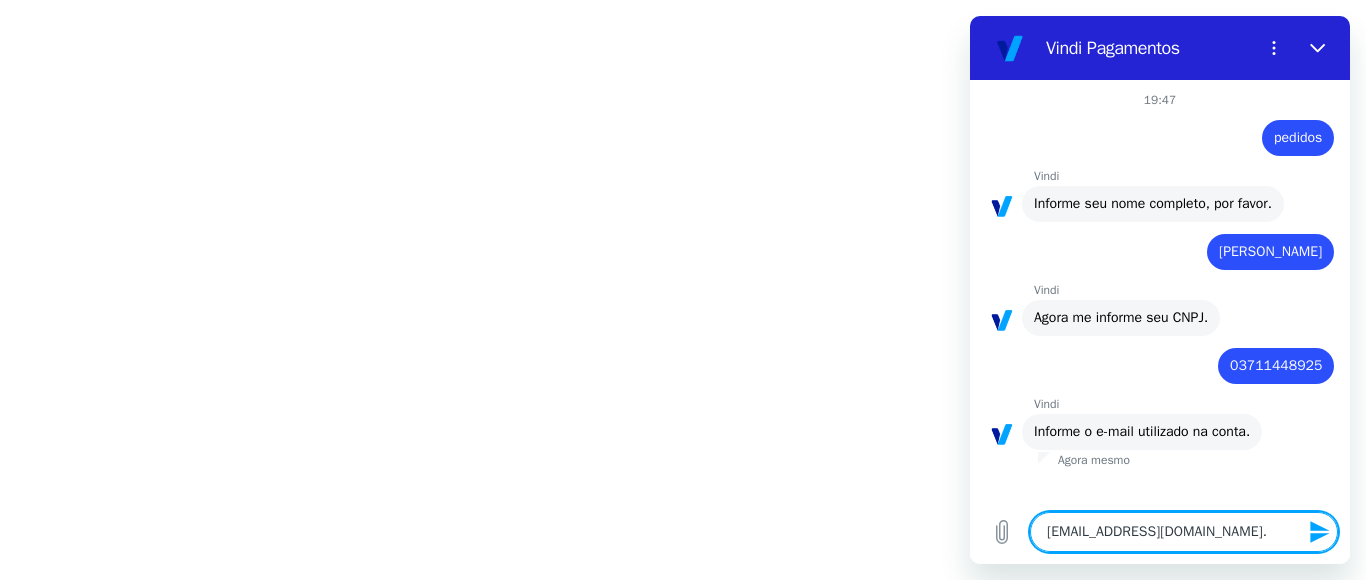 type on "fpedroso@irati.com.b" 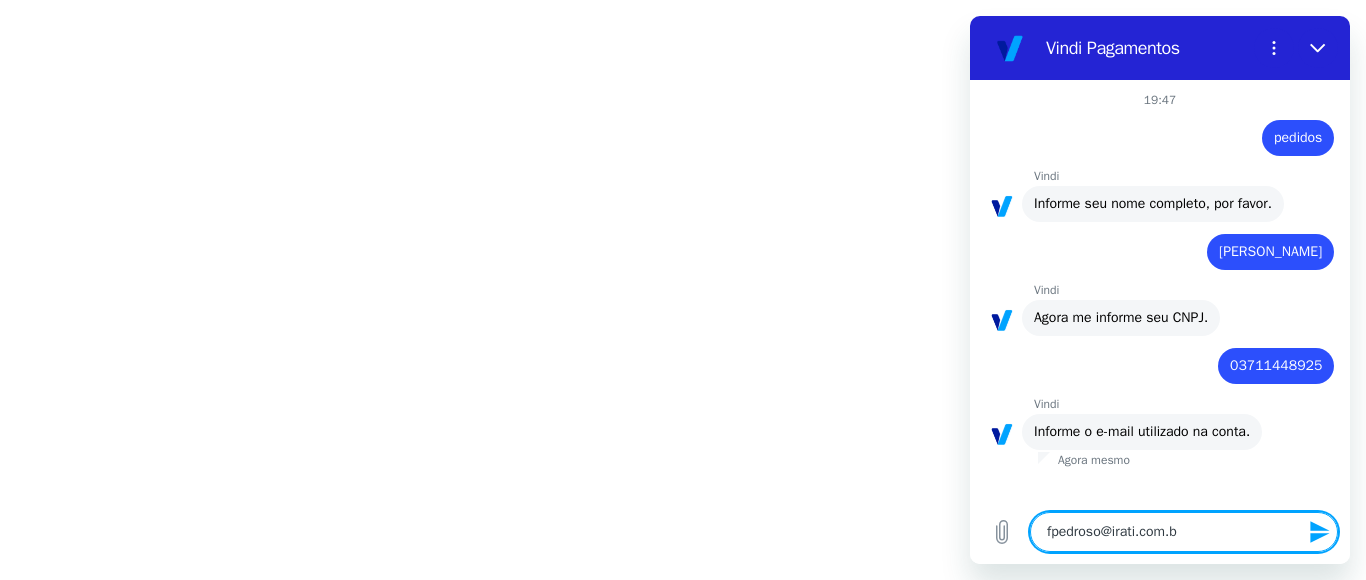 type on "[EMAIL_ADDRESS][DOMAIN_NAME]" 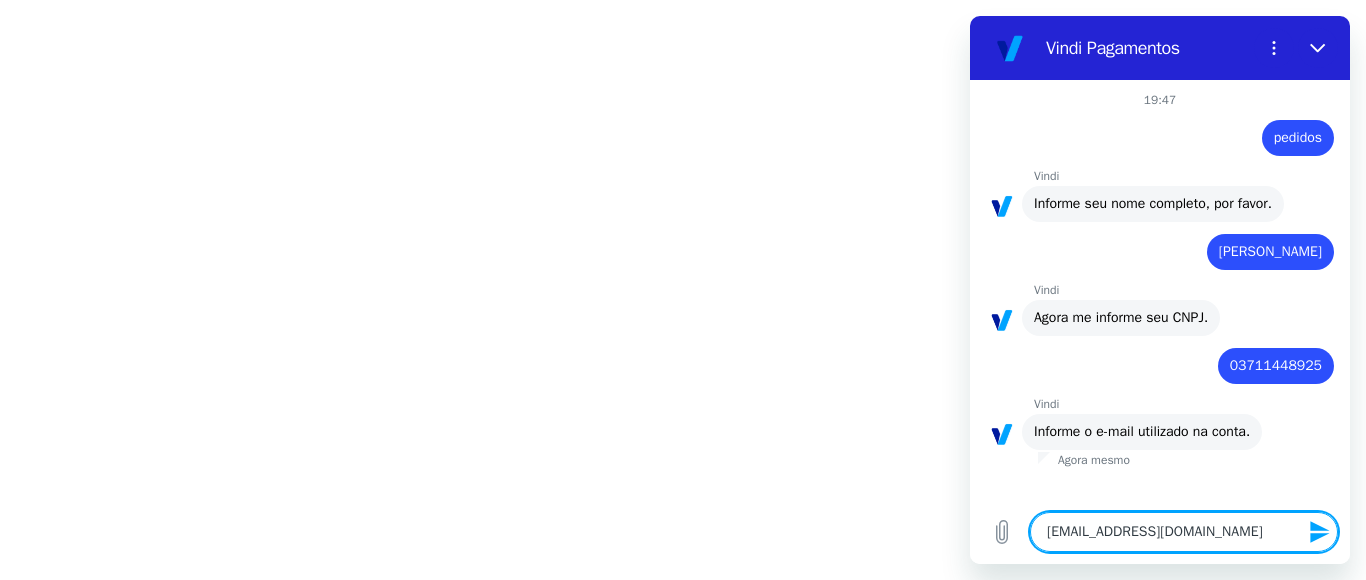 type 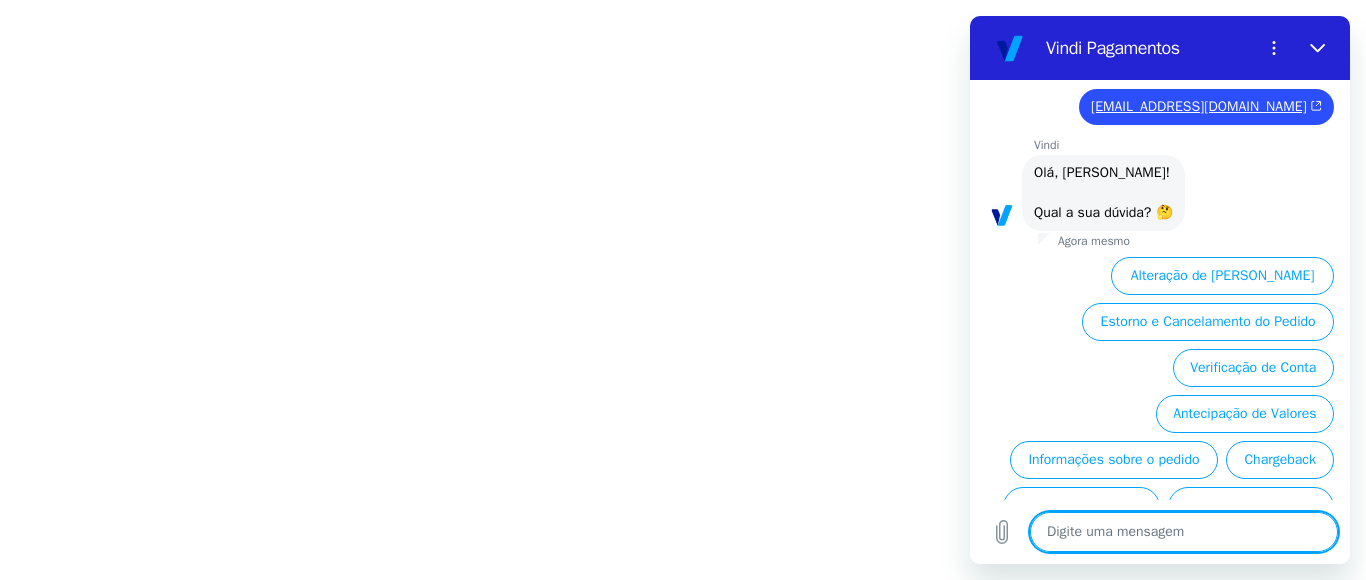 scroll, scrollTop: 515, scrollLeft: 0, axis: vertical 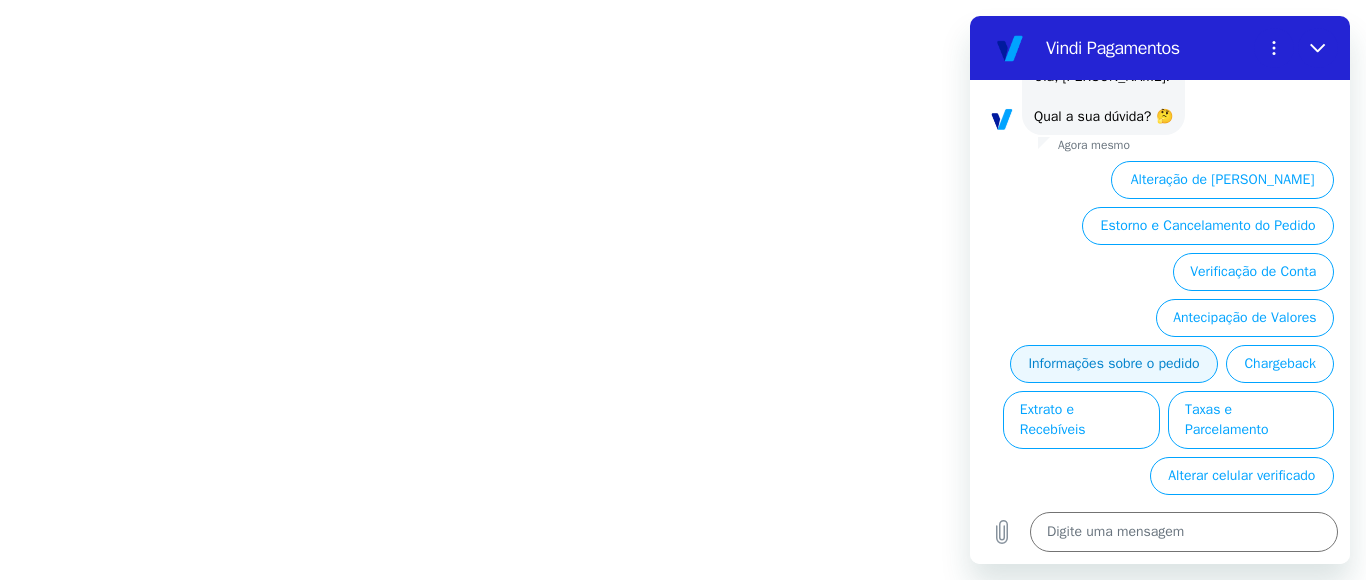 click on "Informações sobre o pedido" at bounding box center [1114, 364] 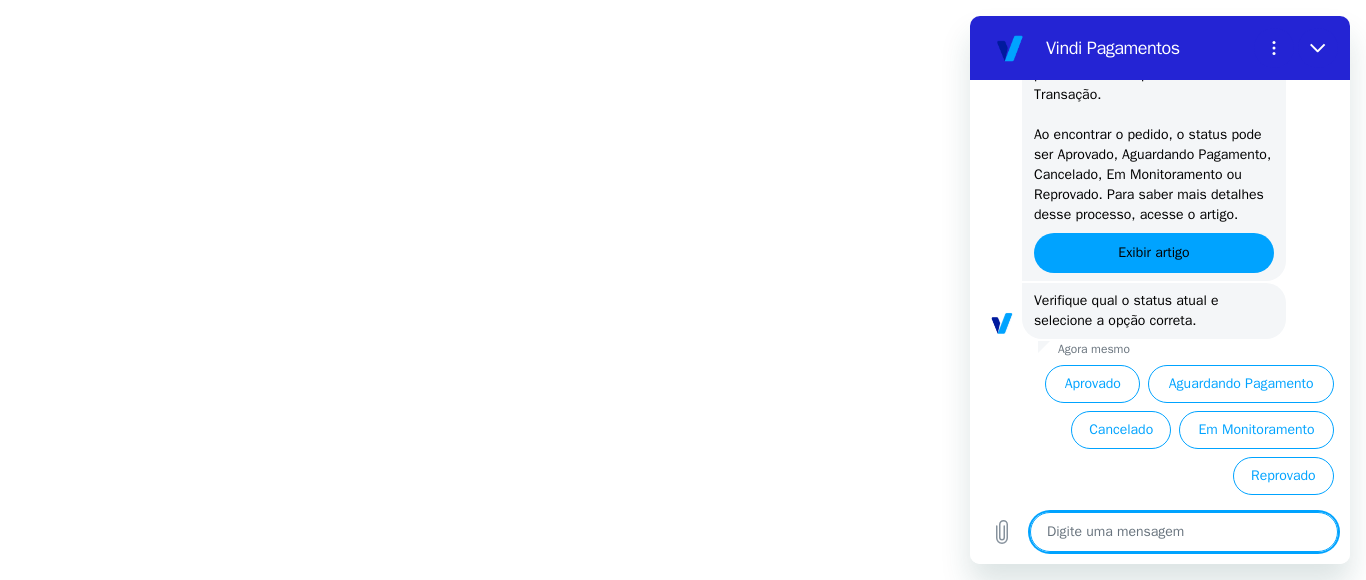 scroll, scrollTop: 905, scrollLeft: 0, axis: vertical 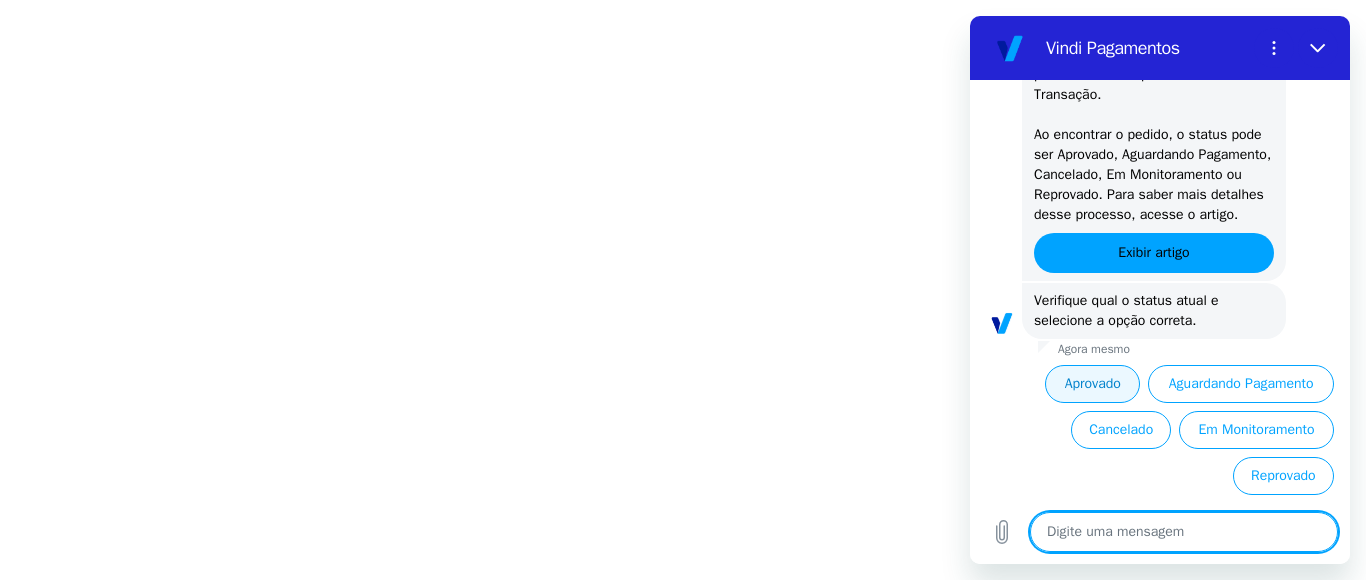 click on "Aprovado" at bounding box center [1092, 384] 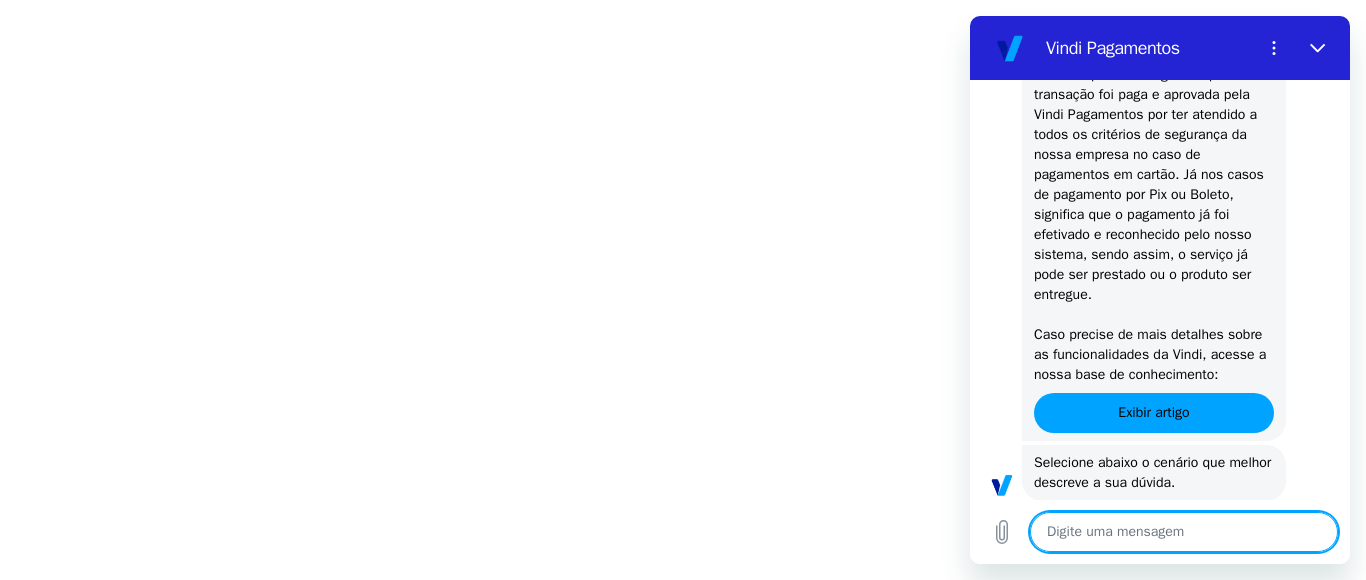 type on "x" 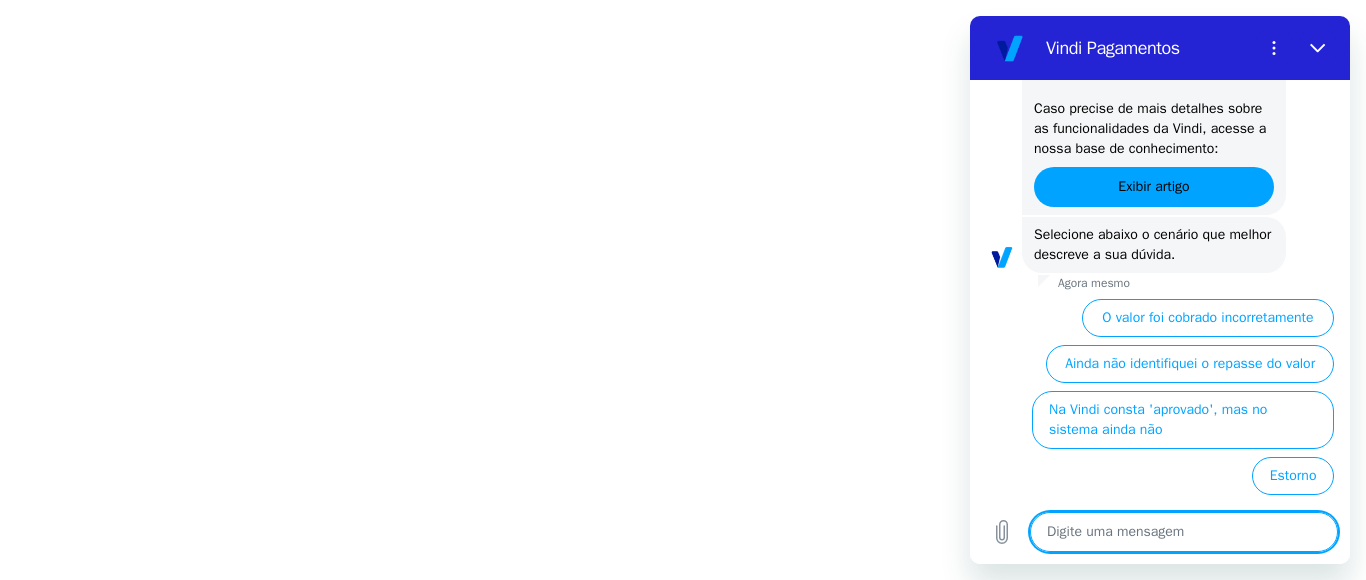 scroll, scrollTop: 1511, scrollLeft: 0, axis: vertical 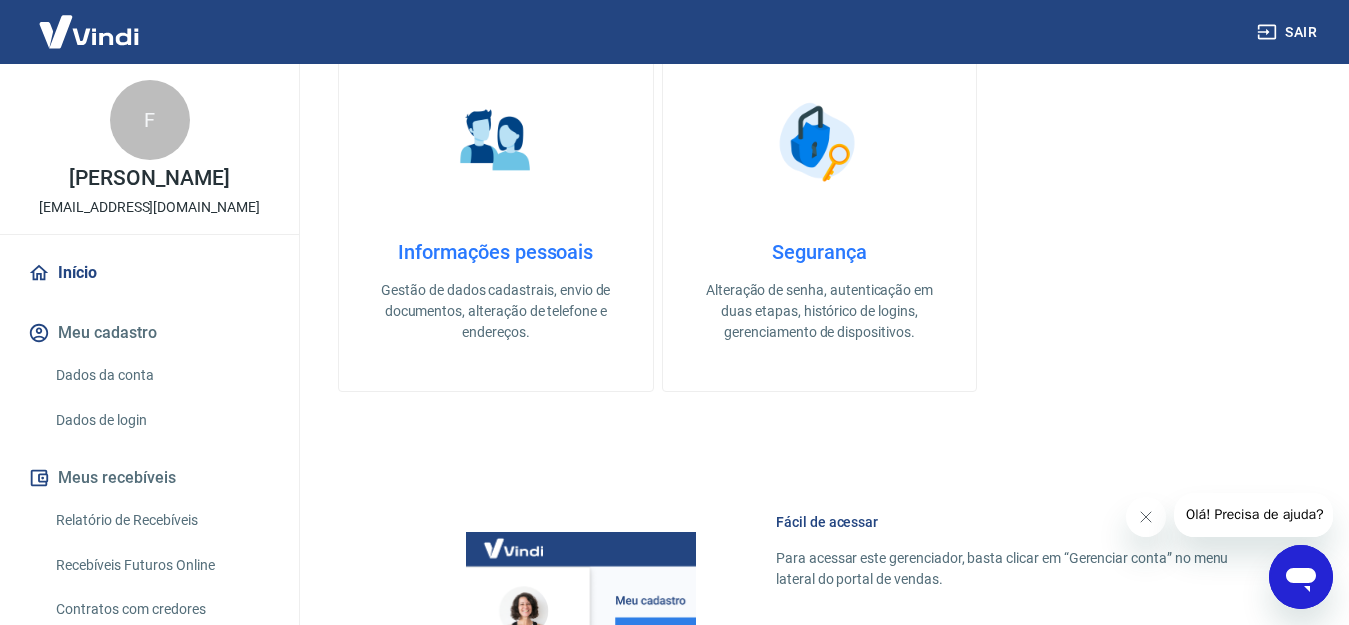 click on "Informações pessoais" at bounding box center [496, 252] 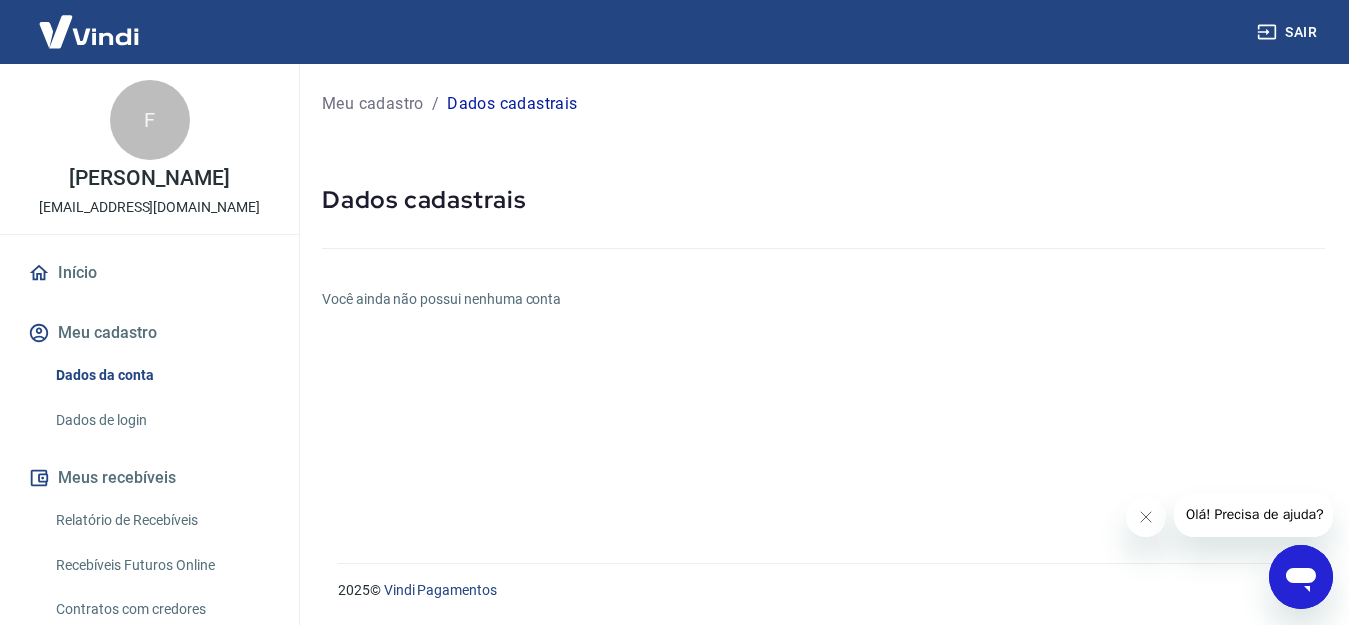 scroll, scrollTop: 0, scrollLeft: 0, axis: both 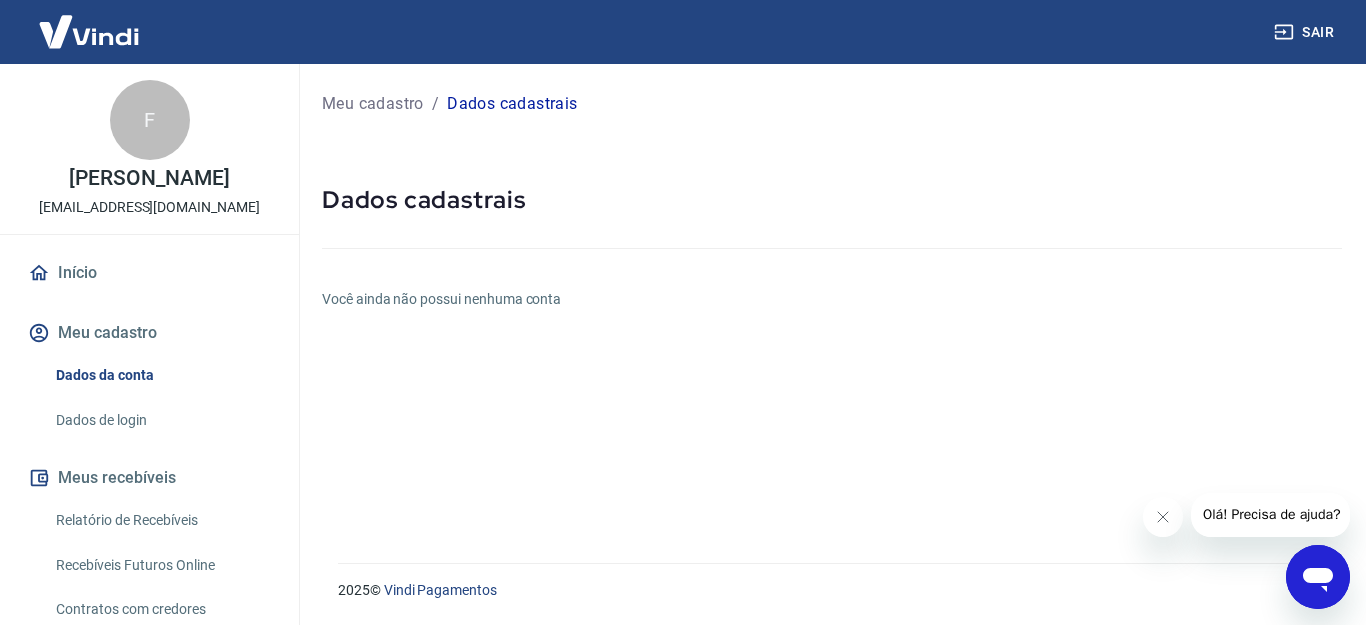 click on "Meu cadastro" at bounding box center (373, 104) 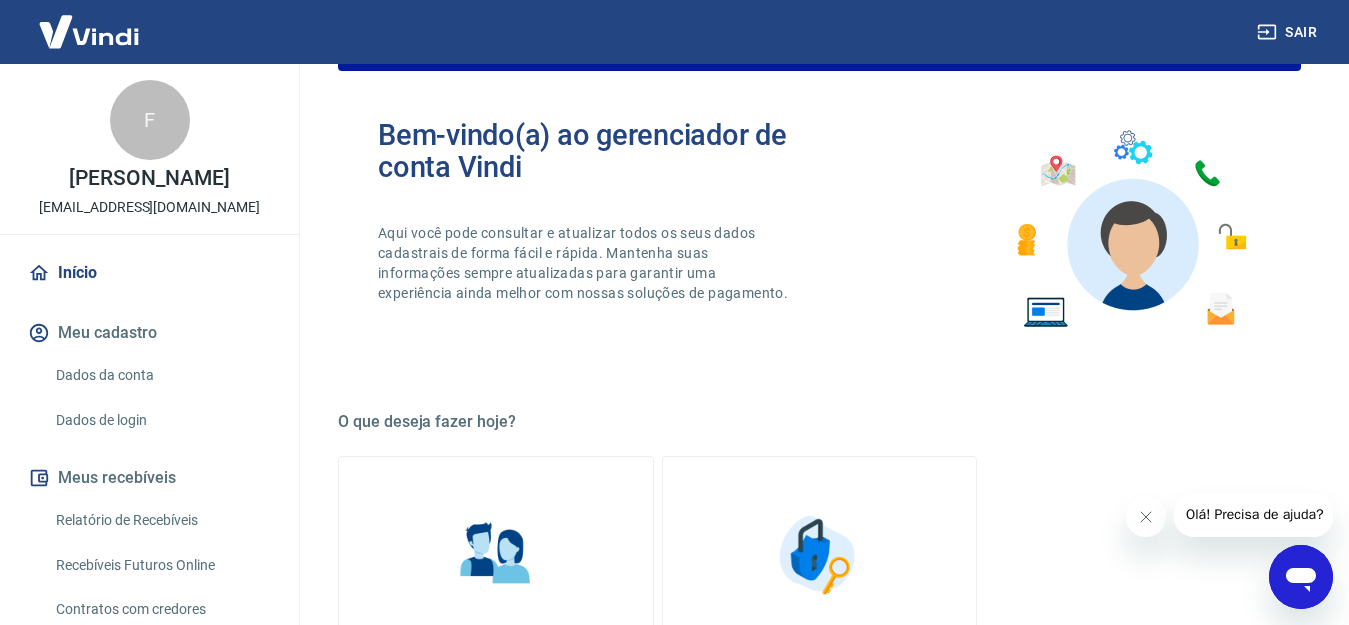 scroll, scrollTop: 238, scrollLeft: 0, axis: vertical 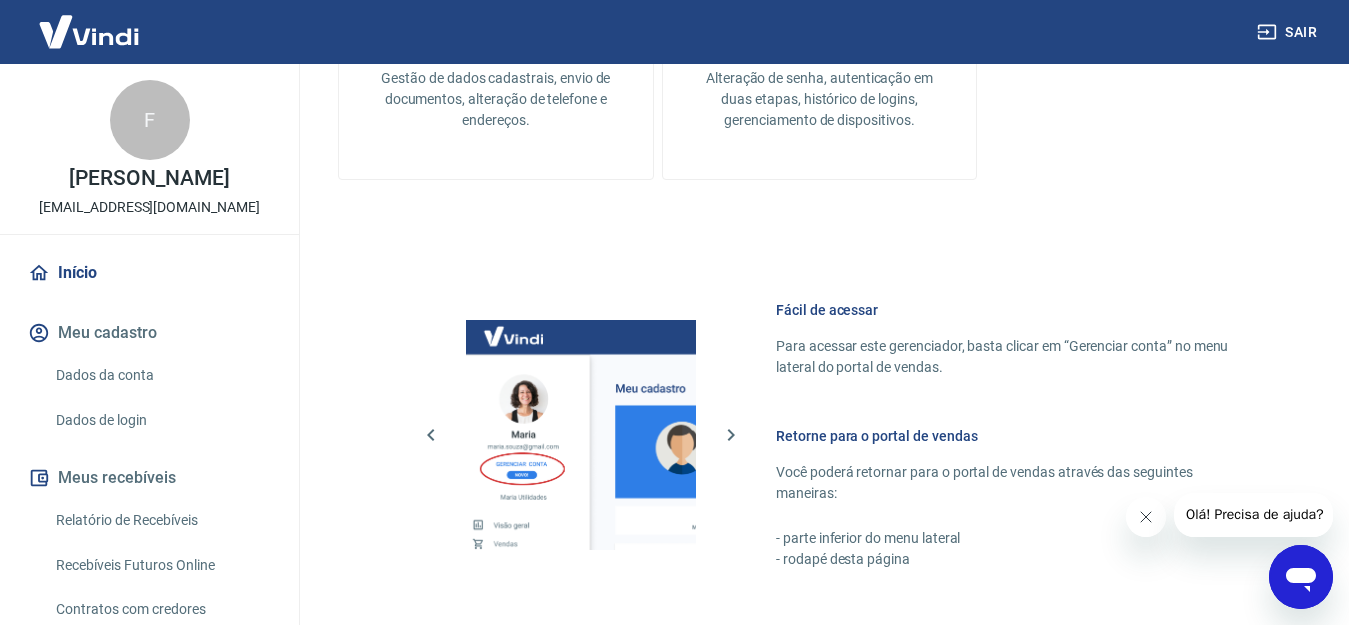 click 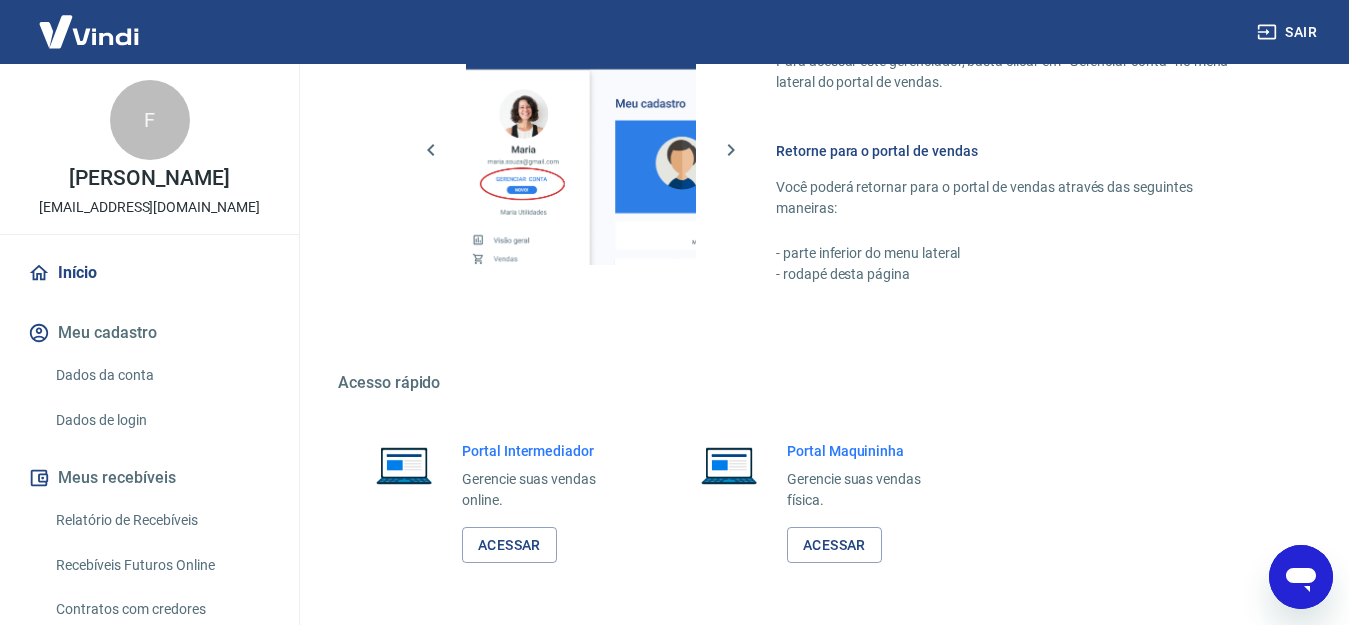 scroll, scrollTop: 1223, scrollLeft: 0, axis: vertical 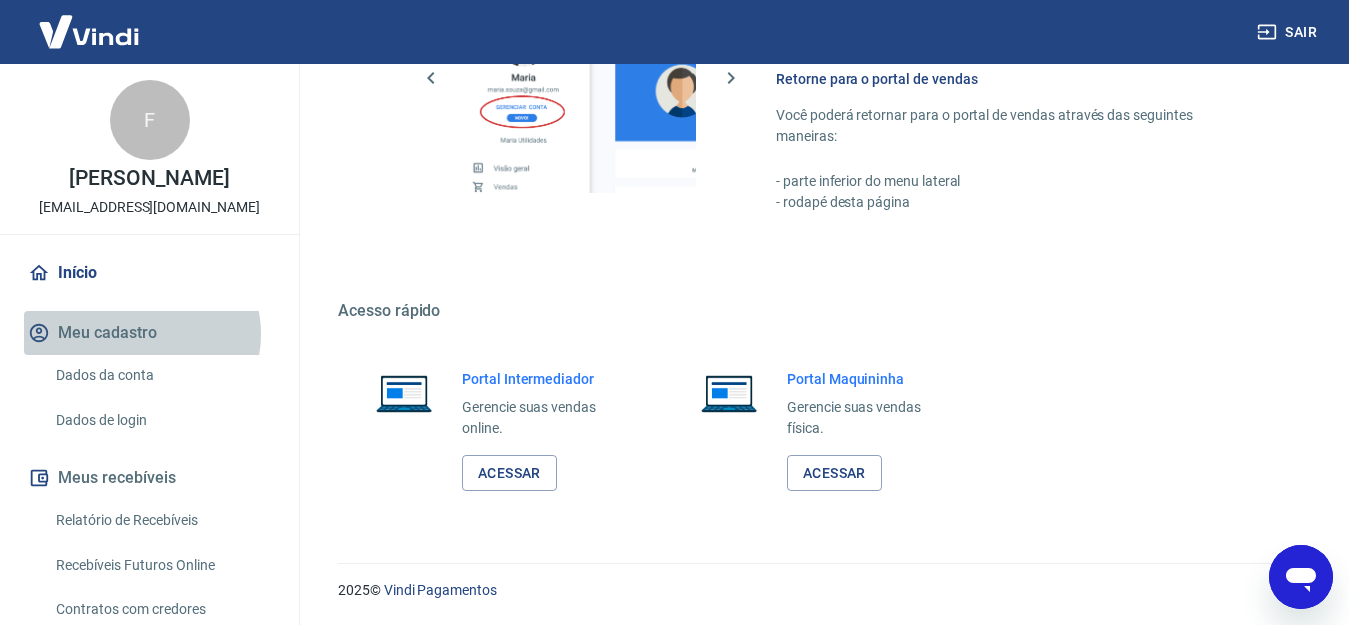 click on "Meu cadastro" at bounding box center (149, 333) 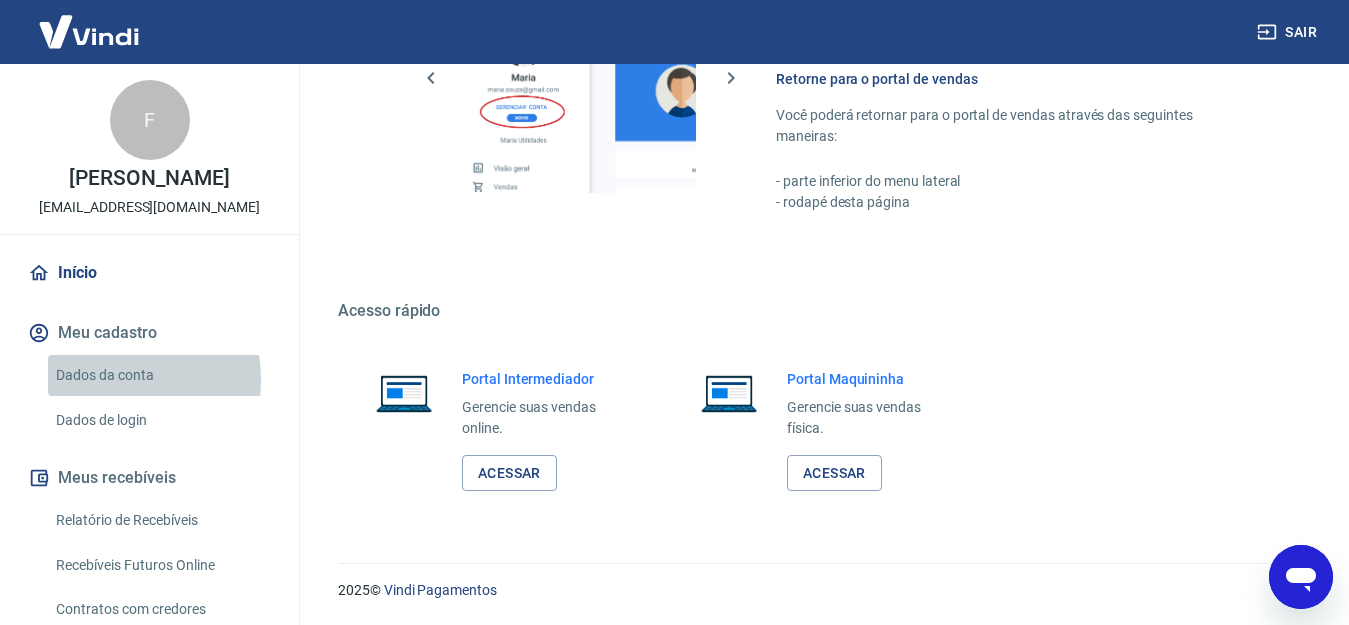 click on "Dados da conta" at bounding box center [161, 375] 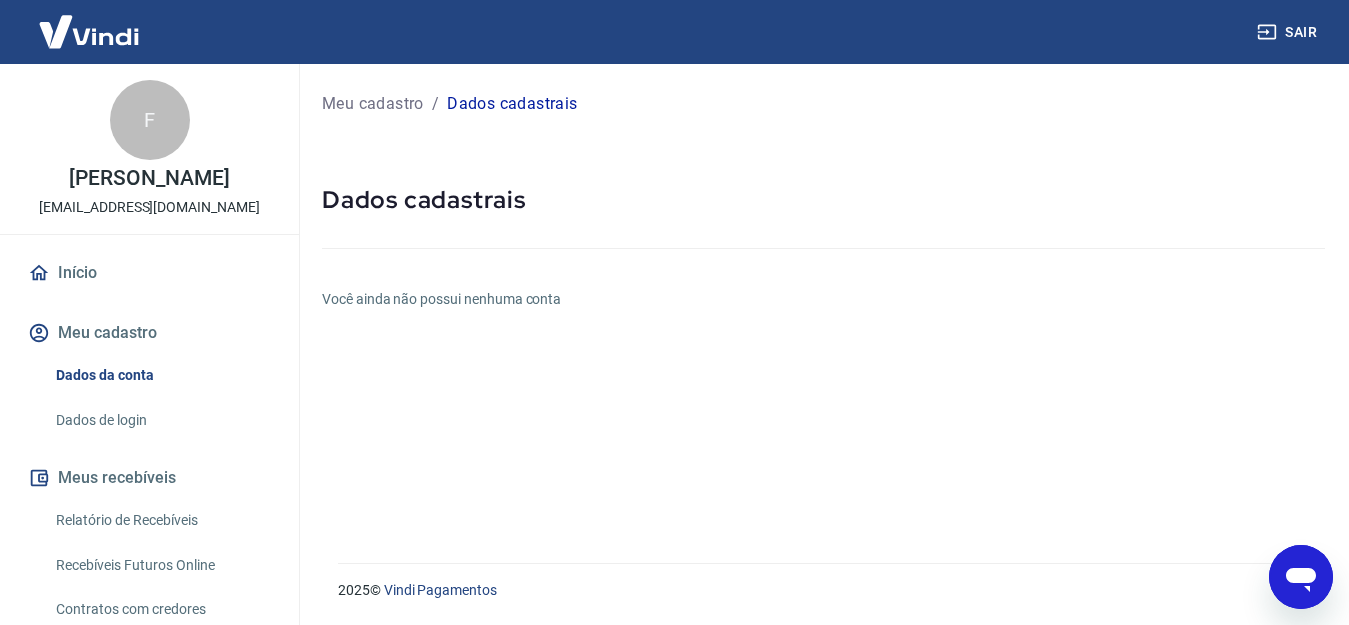 scroll, scrollTop: 0, scrollLeft: 0, axis: both 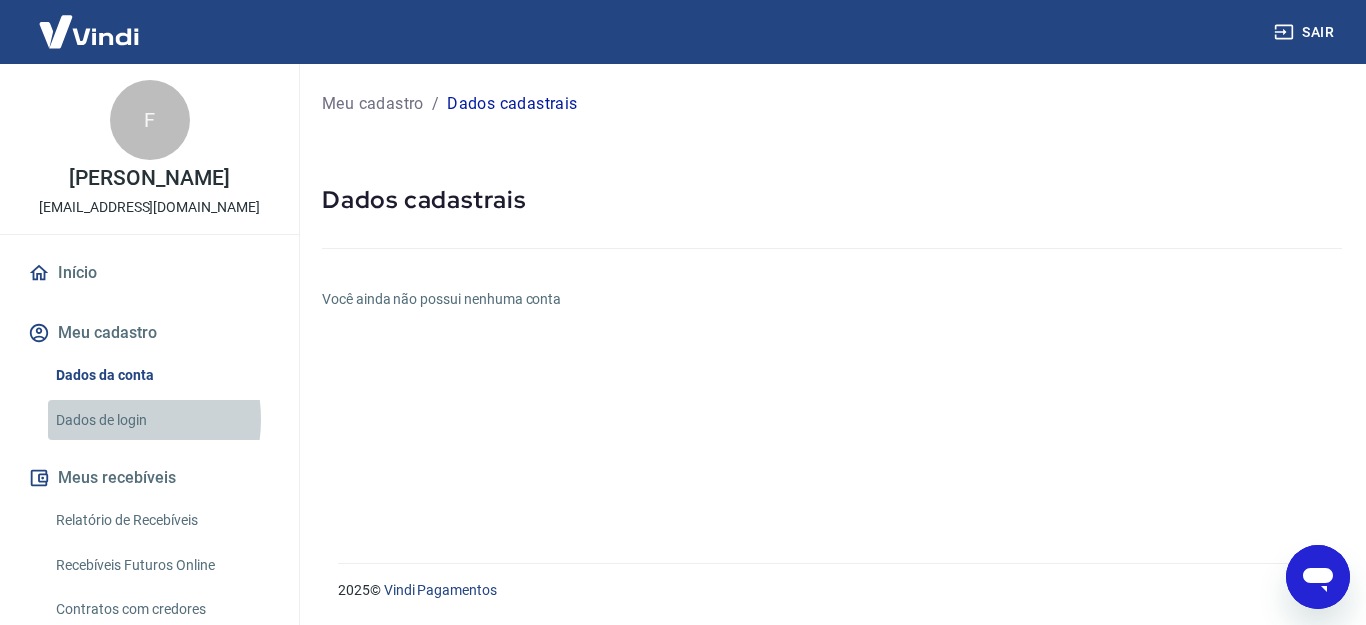 click on "Dados de login" at bounding box center [161, 420] 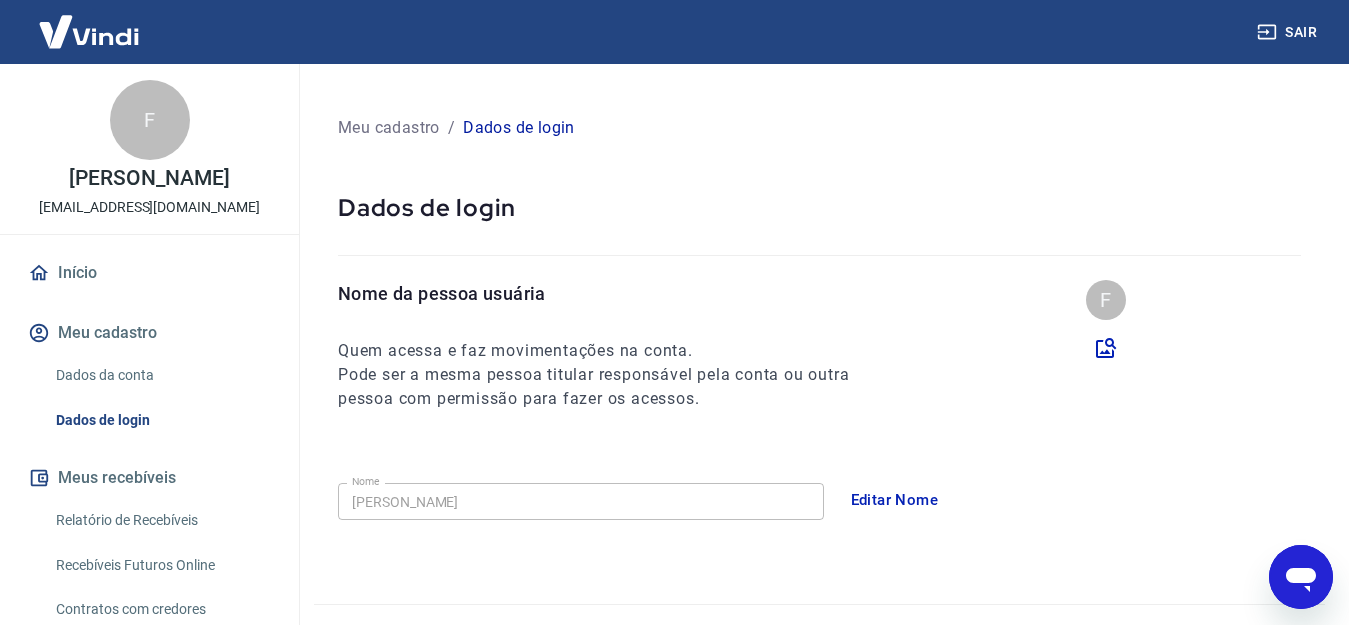 click on "[PERSON_NAME]" at bounding box center (581, 501) 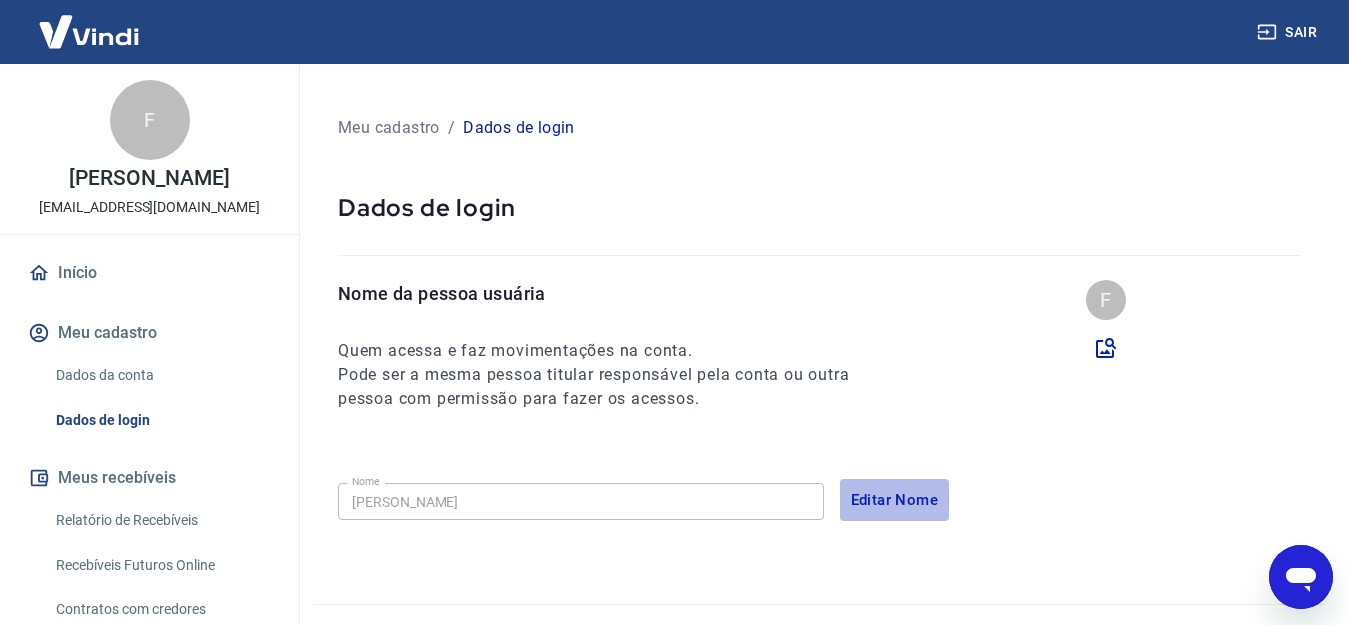 click on "Editar Nome" at bounding box center (895, 500) 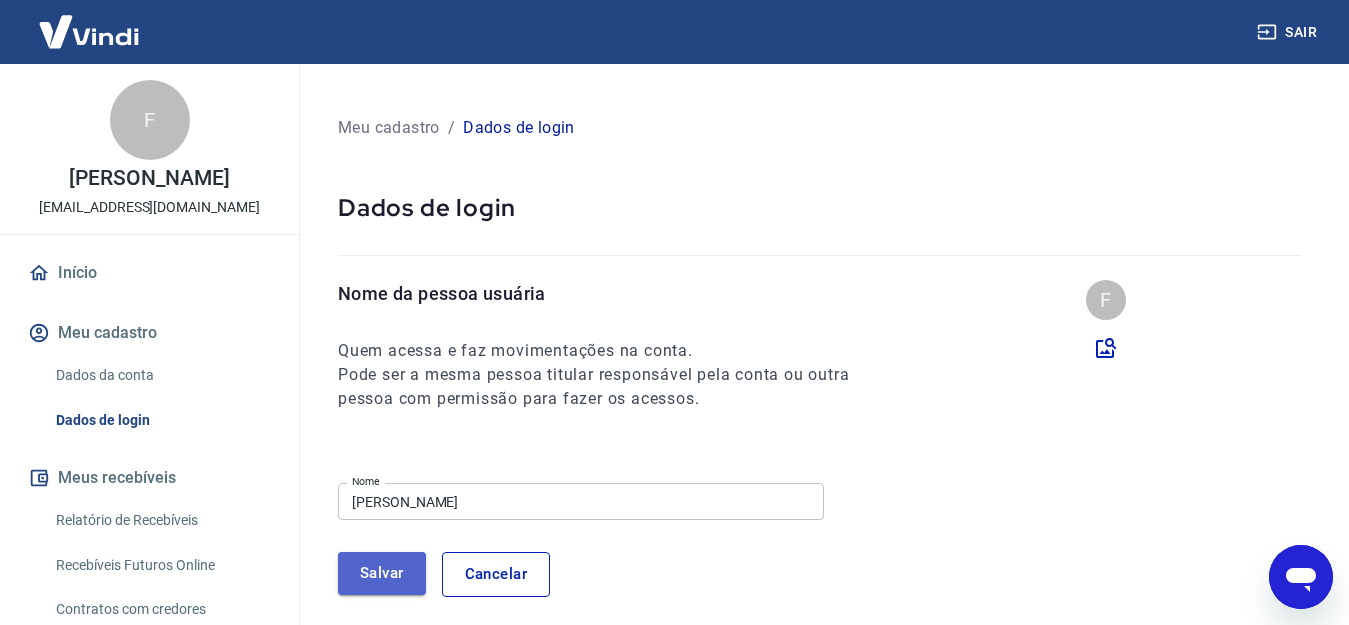 click on "Salvar" at bounding box center (382, 573) 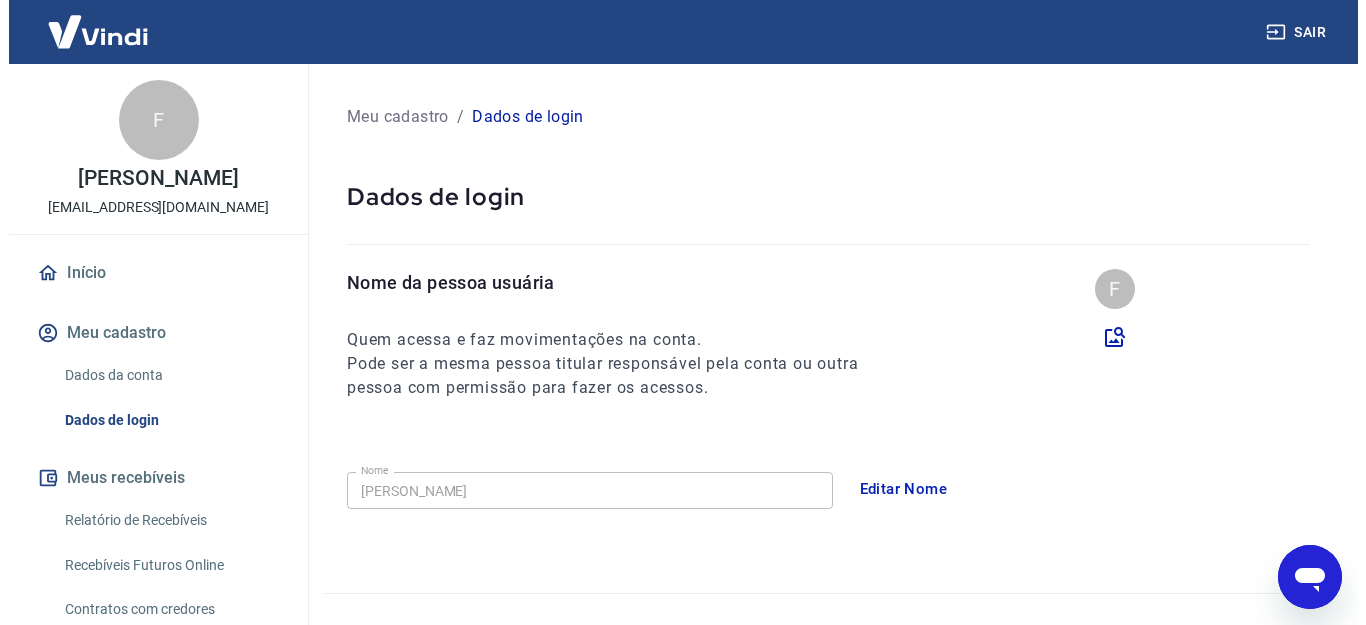 scroll, scrollTop: 0, scrollLeft: 0, axis: both 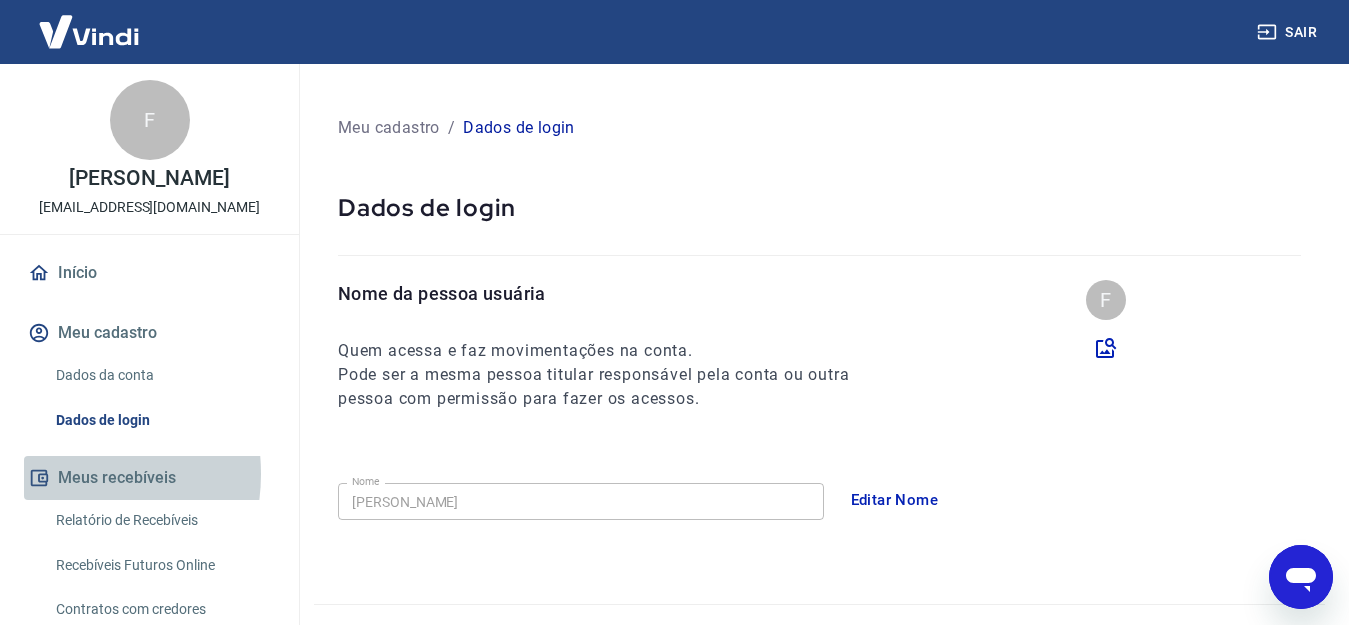 click on "Meus recebíveis" at bounding box center (149, 478) 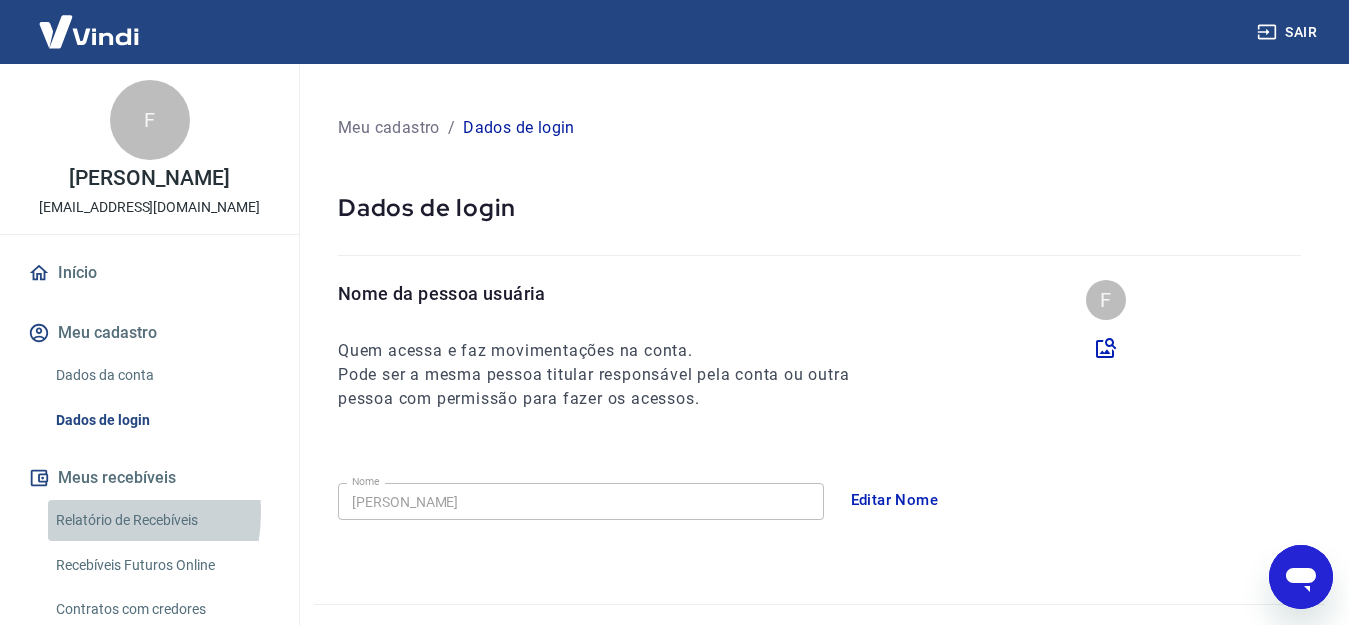 click on "Relatório de Recebíveis" at bounding box center (161, 520) 